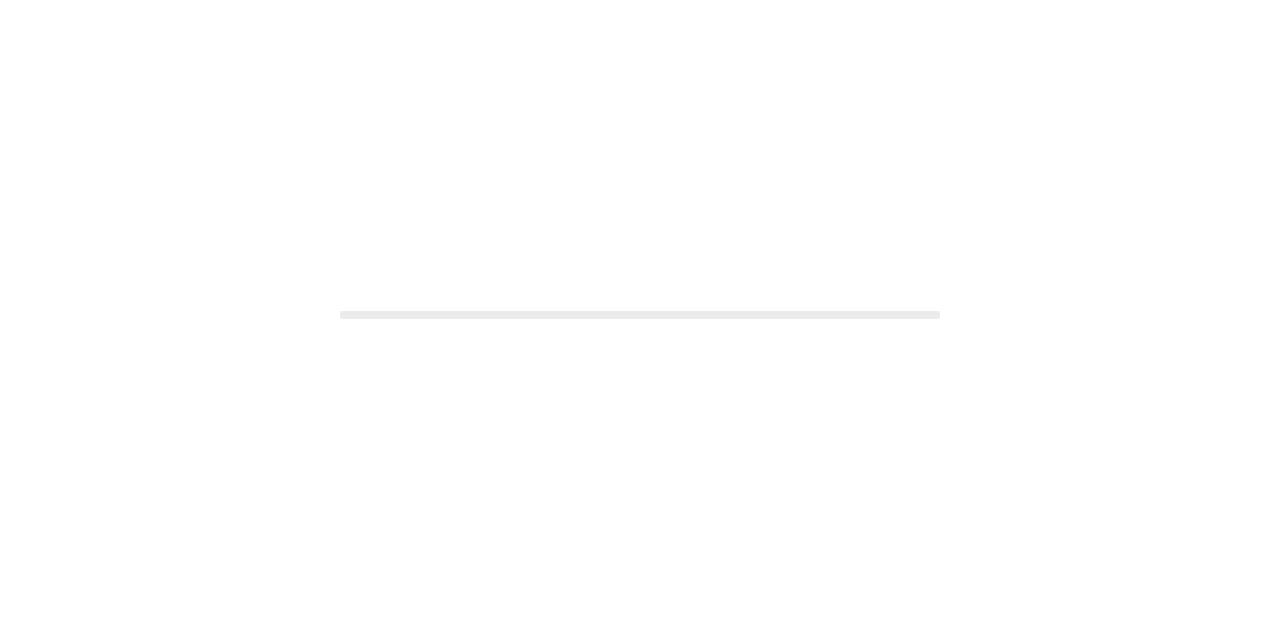 scroll, scrollTop: 0, scrollLeft: 0, axis: both 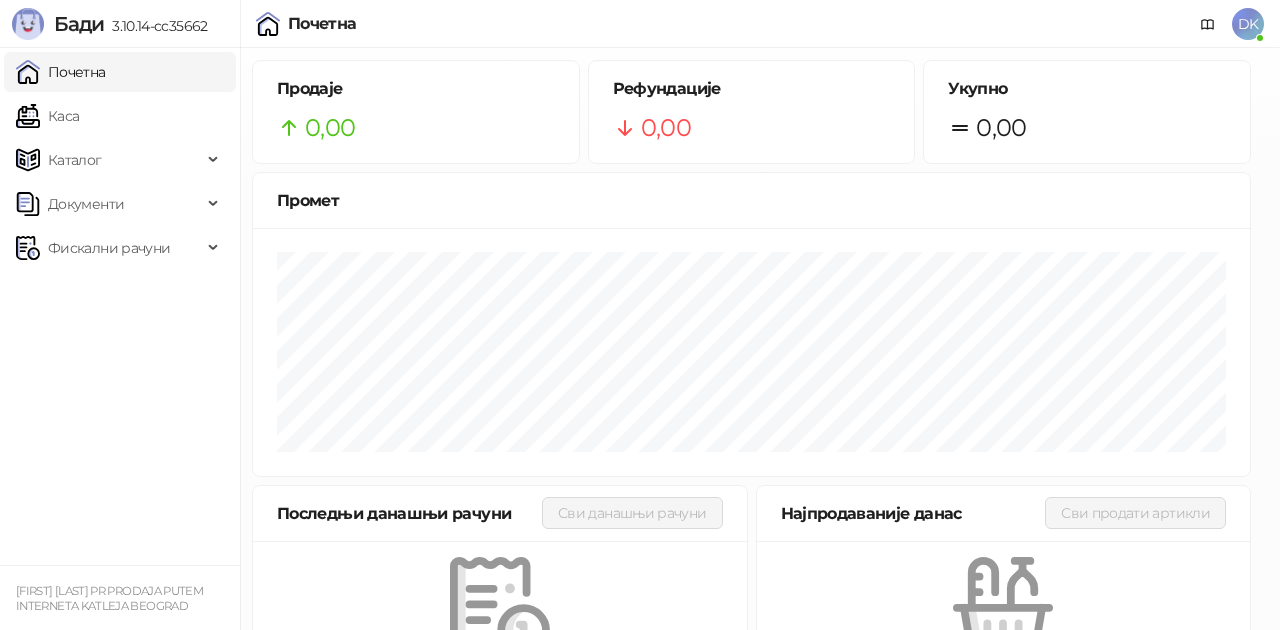 click on "Потребан је унос ПИН кода Пажња:  Уносом погрешног ПИН кода 5 пута узастопно, блокираћете безбедносни елемент и он више неће моћи да се користи! Одустани Пошаљи" at bounding box center [640, 315] 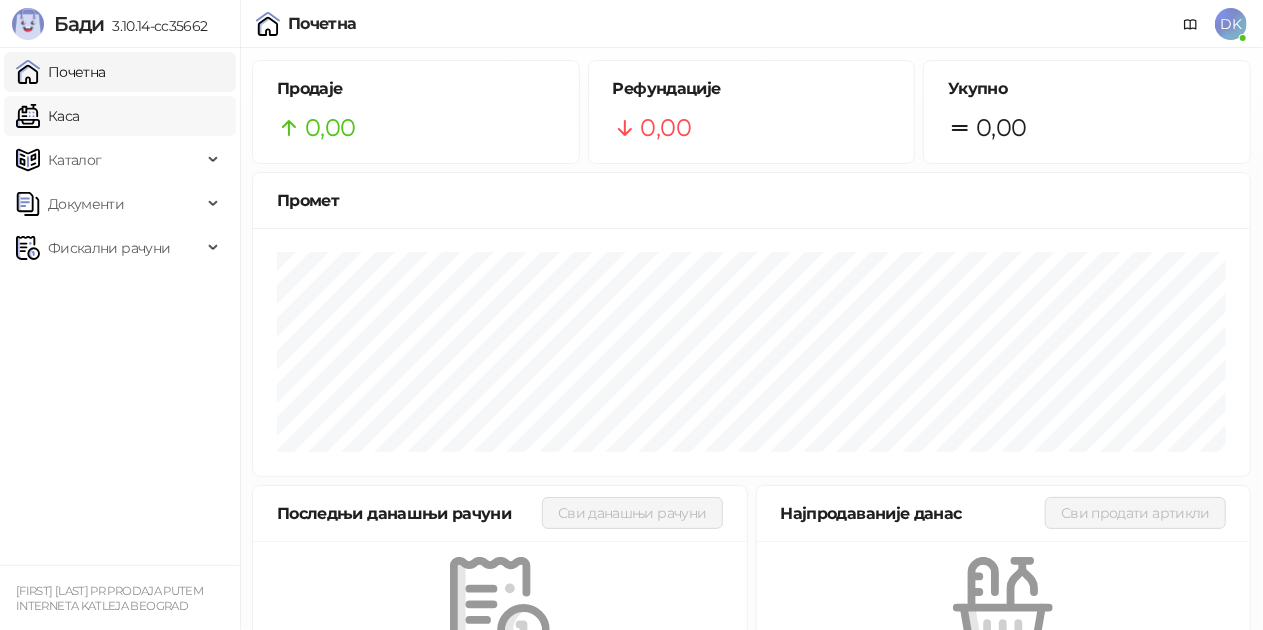 click on "Каса" at bounding box center [47, 116] 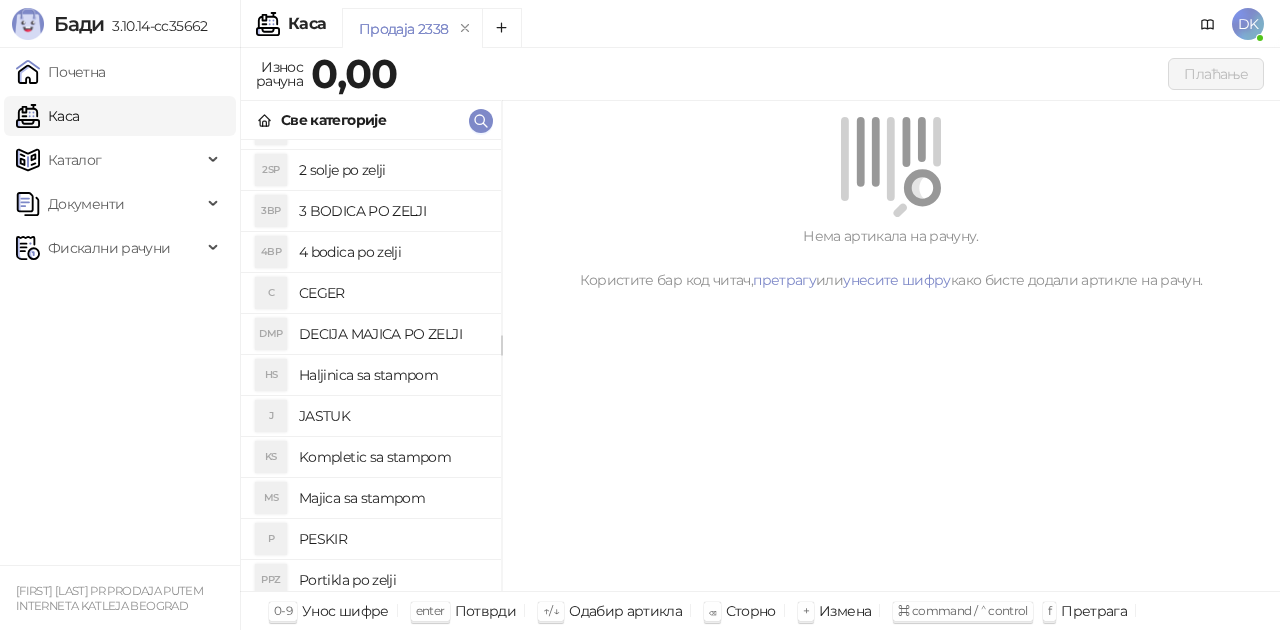 scroll, scrollTop: 0, scrollLeft: 0, axis: both 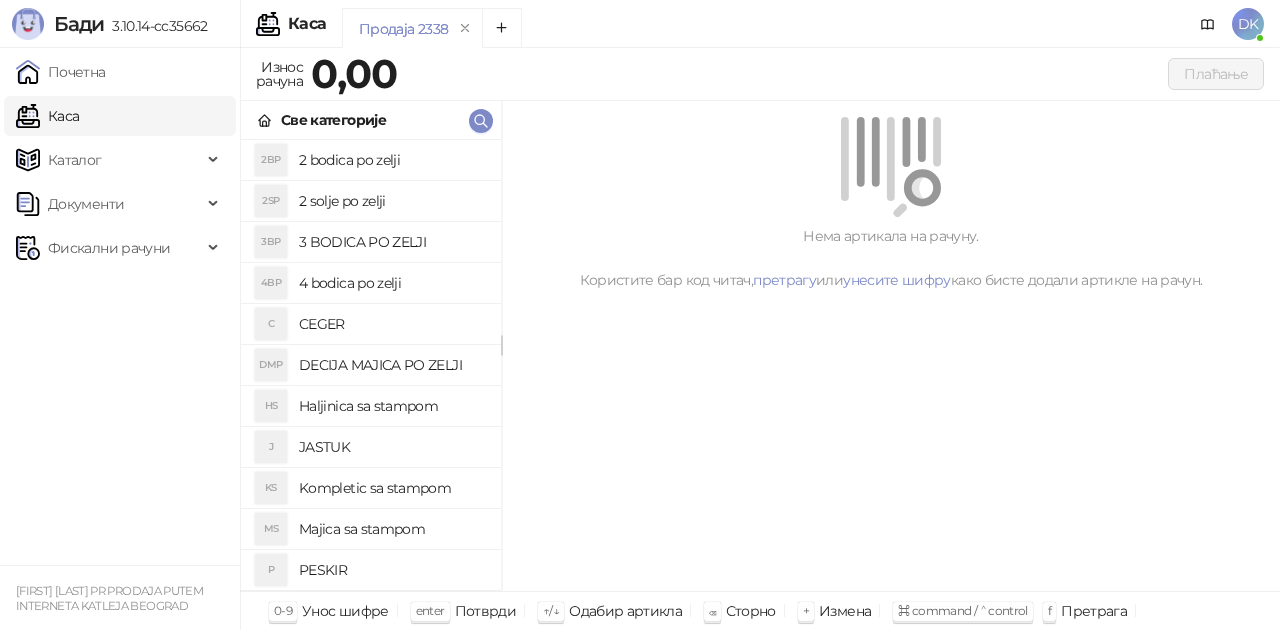 click on "DECIJA MAJICA PO ZELJI" at bounding box center [392, 365] 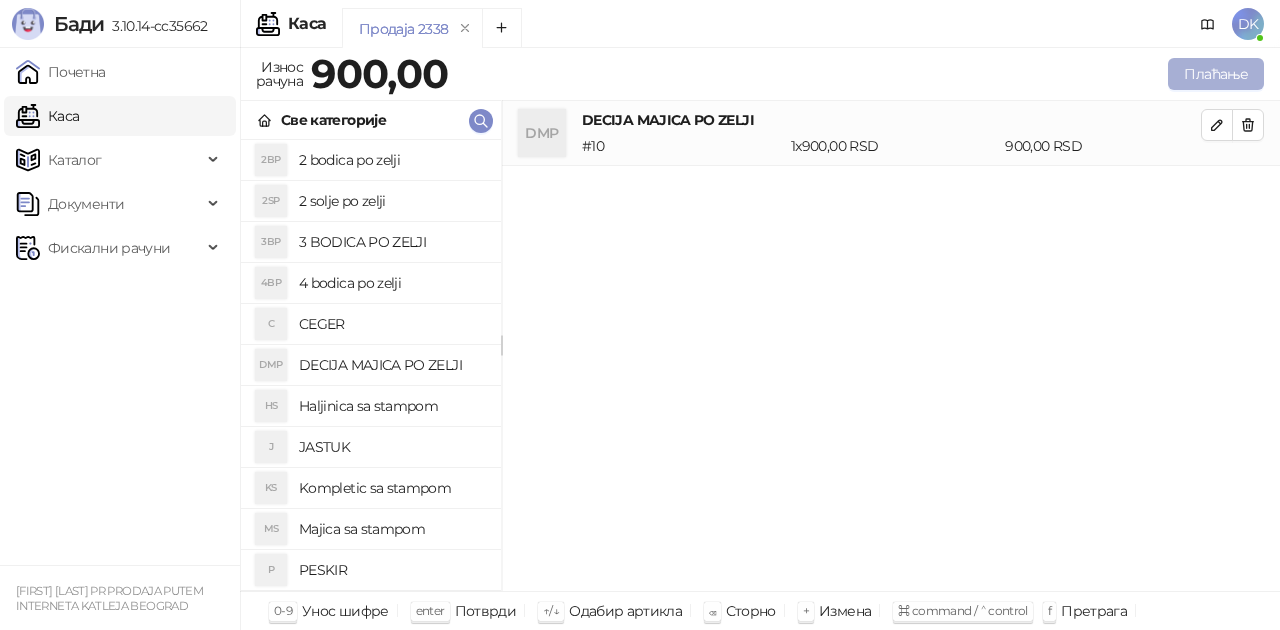 click on "Плаћање" at bounding box center [1216, 74] 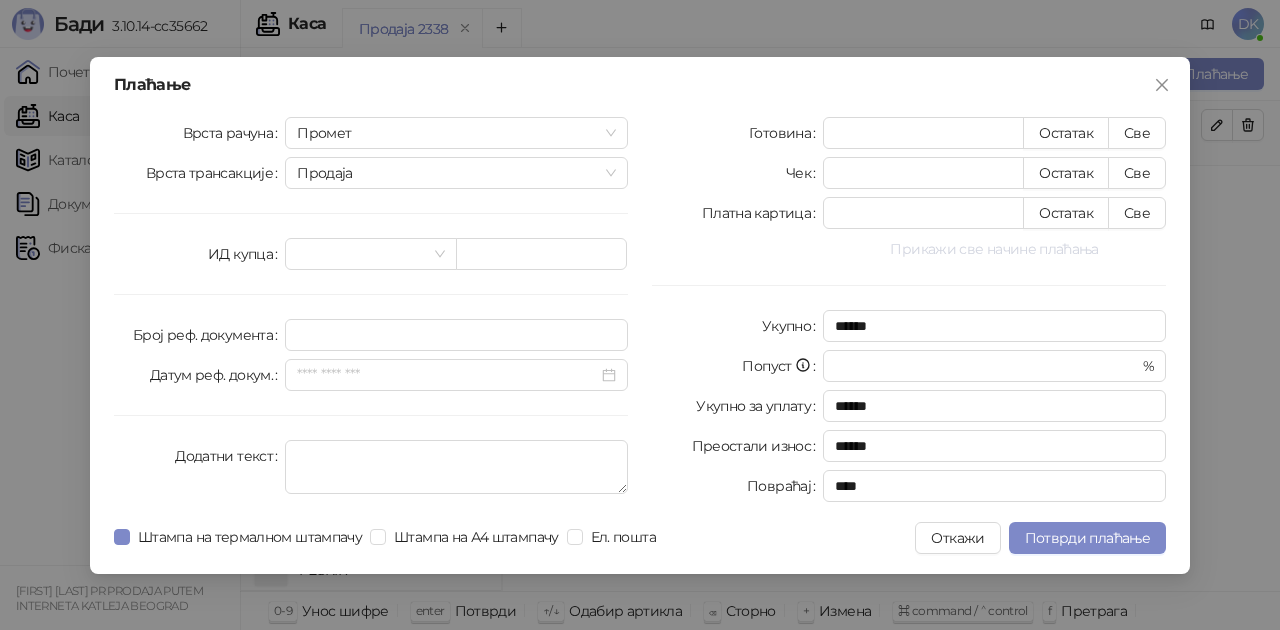 click on "Прикажи све начине плаћања" at bounding box center (994, 249) 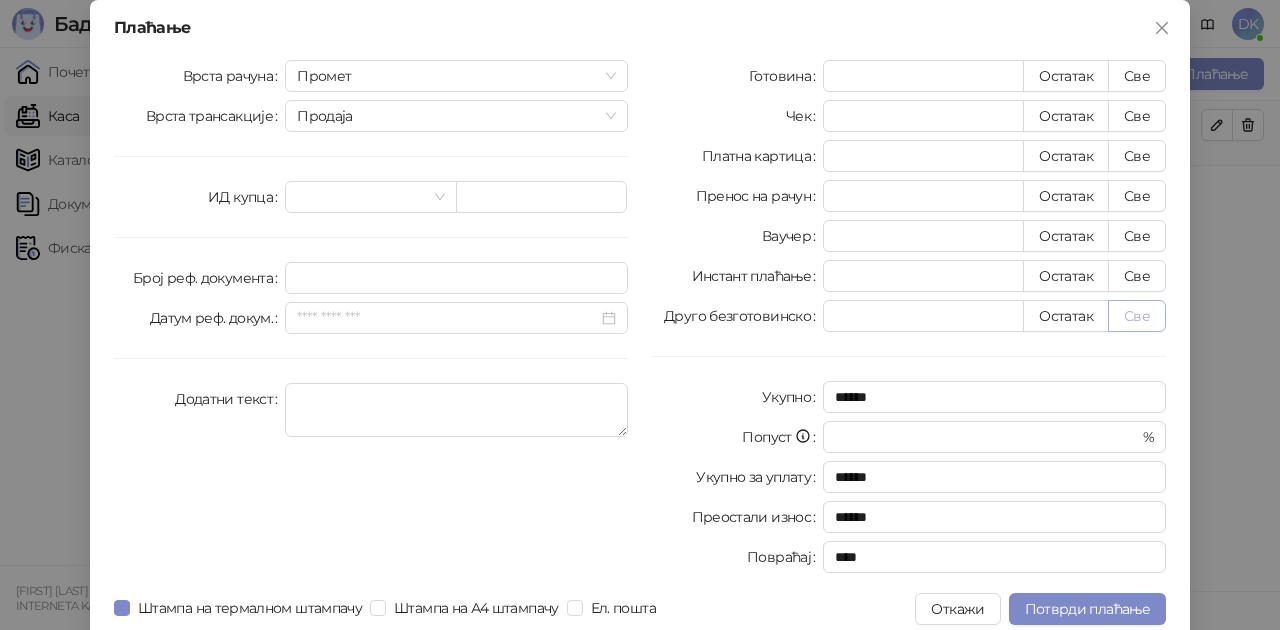 click on "Све" at bounding box center [1137, 316] 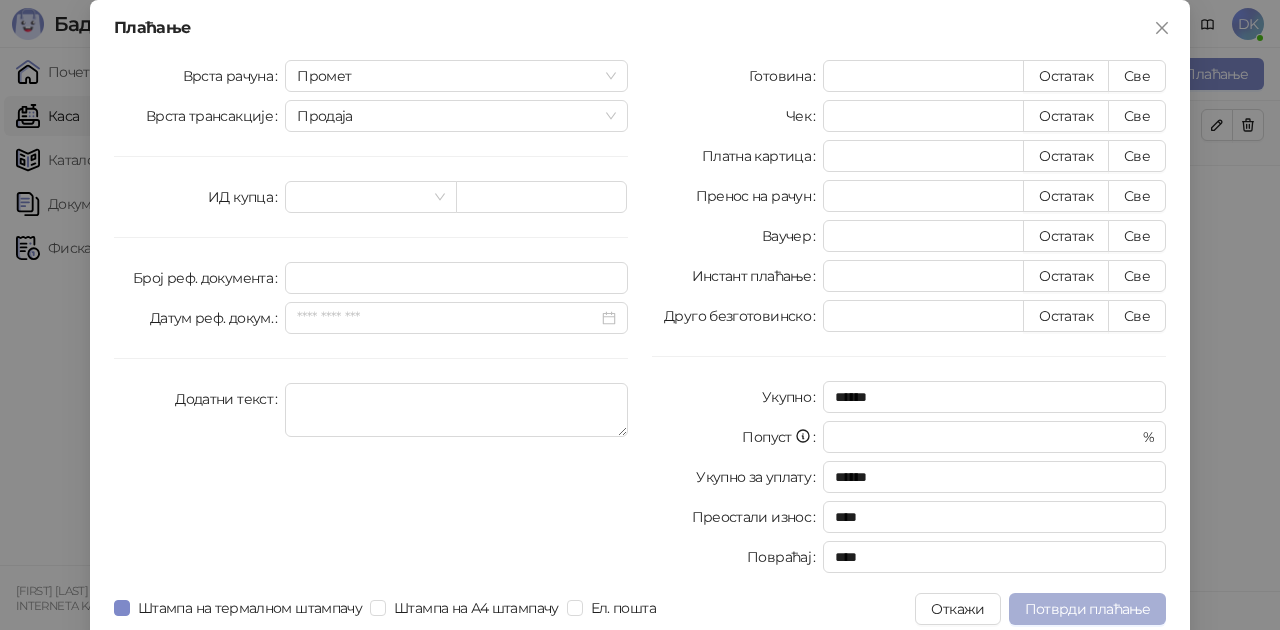 click on "Потврди плаћање" at bounding box center (1087, 609) 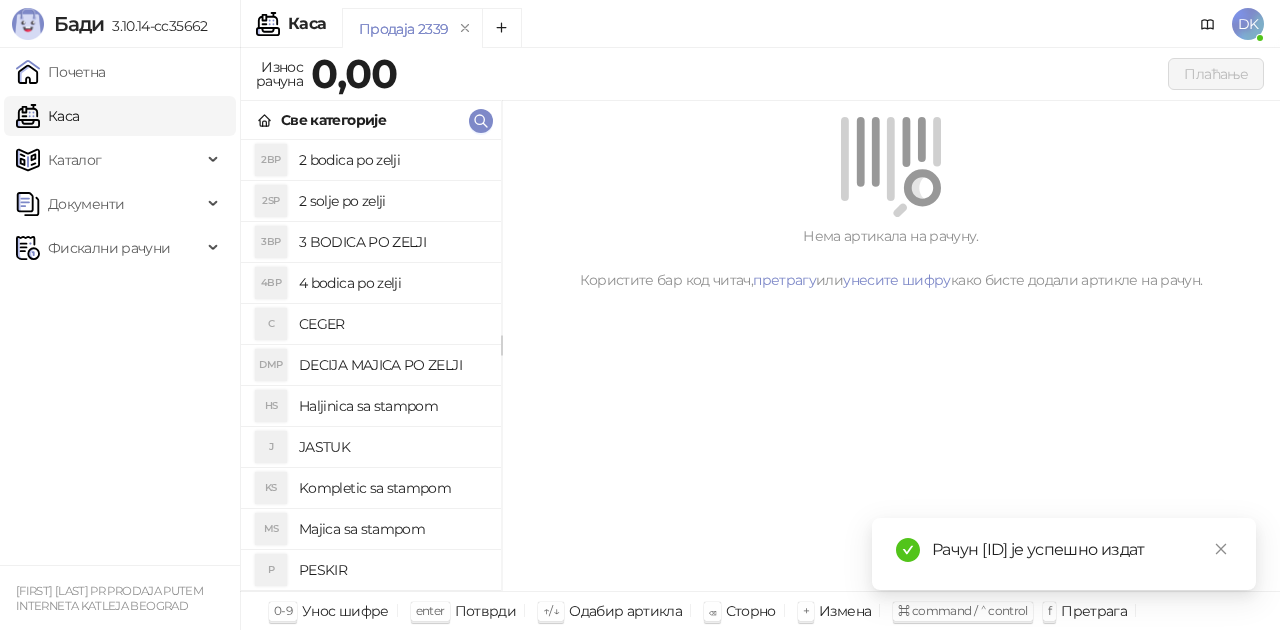 click on "4 bodica po zelji" at bounding box center (392, 283) 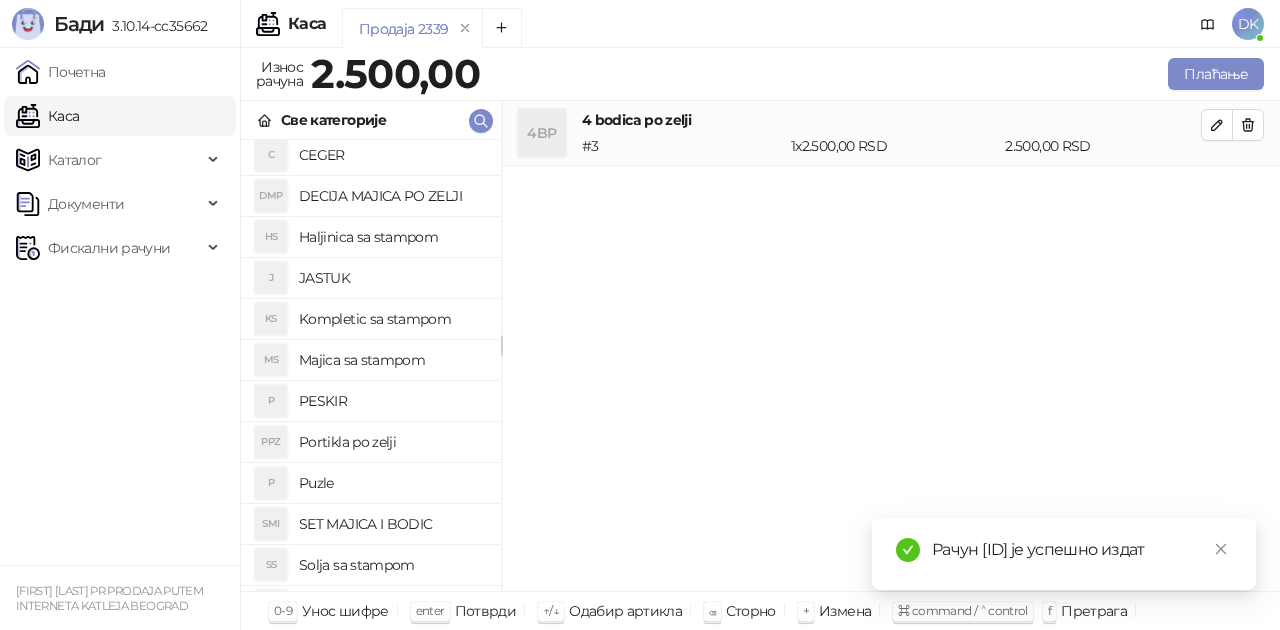 scroll, scrollTop: 200, scrollLeft: 0, axis: vertical 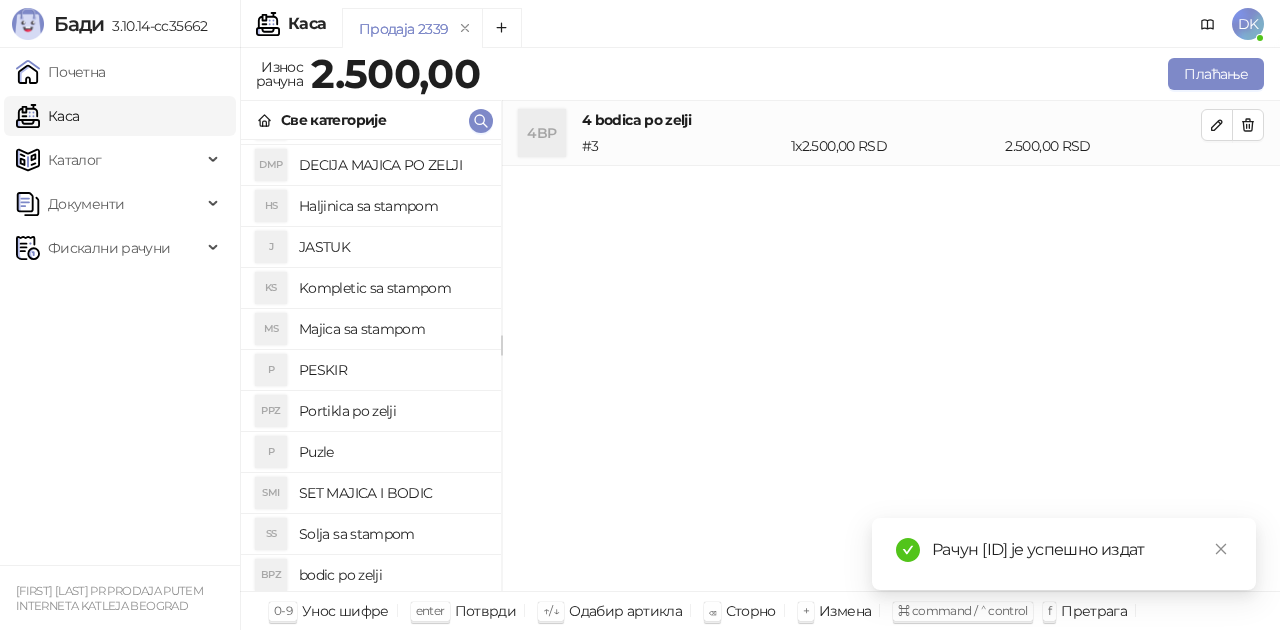 click on "Majica sa stampom" at bounding box center (392, 329) 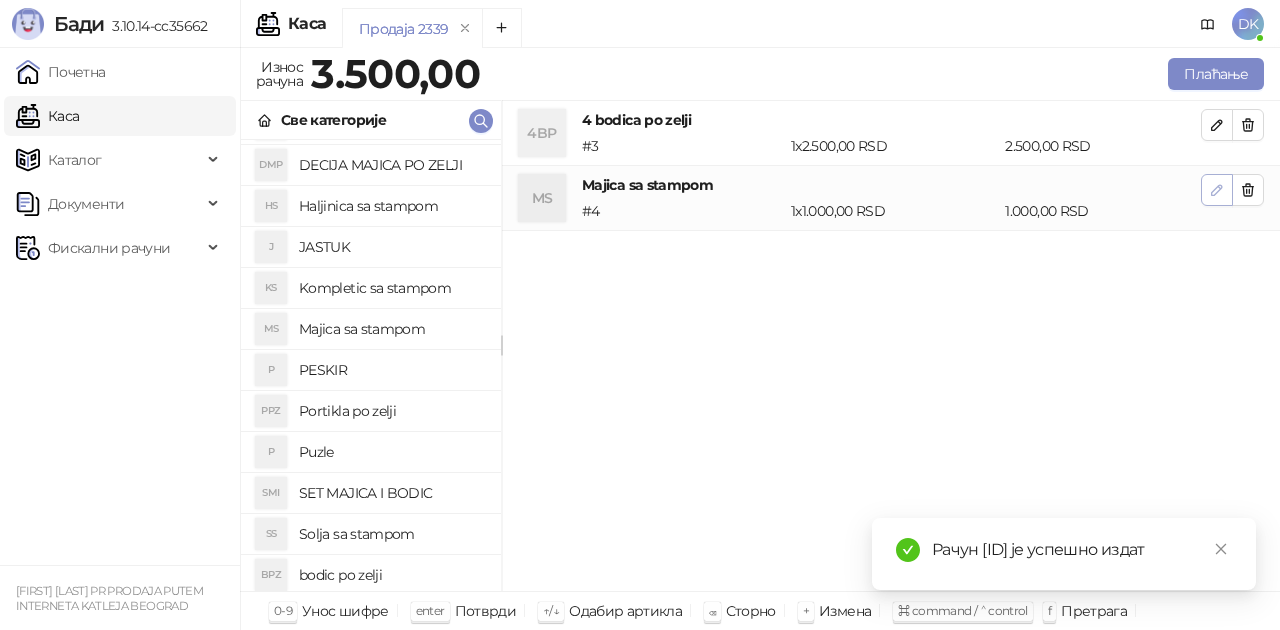 click at bounding box center (1217, 190) 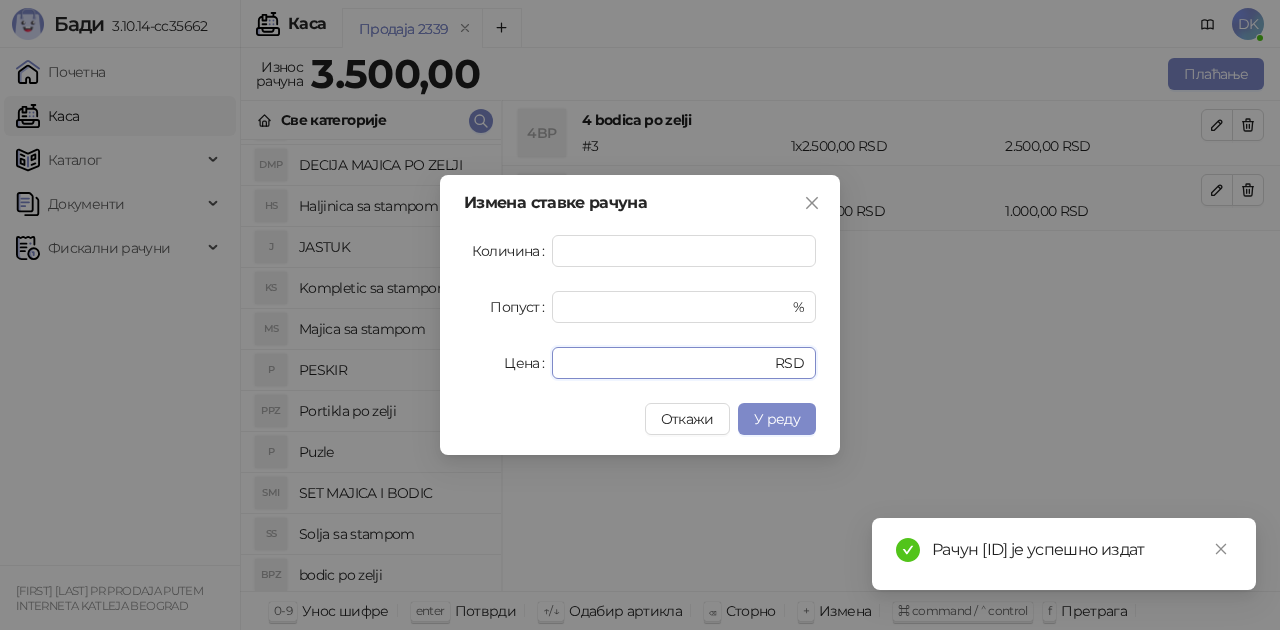 drag, startPoint x: 616, startPoint y: 360, endPoint x: 448, endPoint y: 345, distance: 168.66832 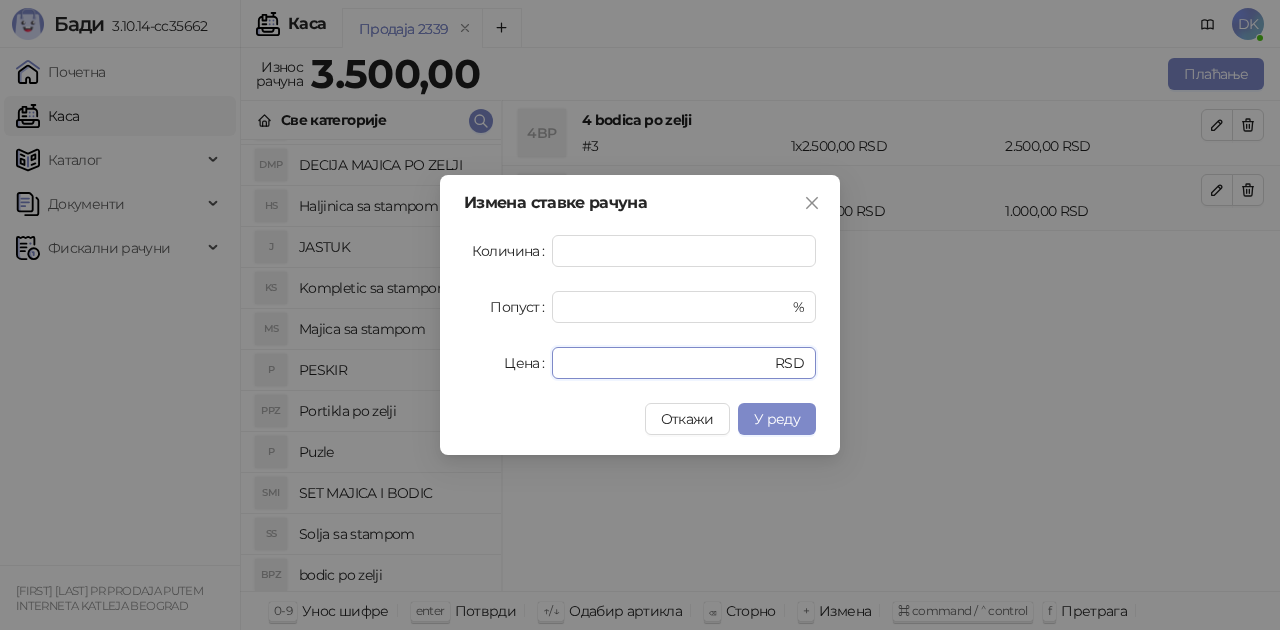 type on "****" 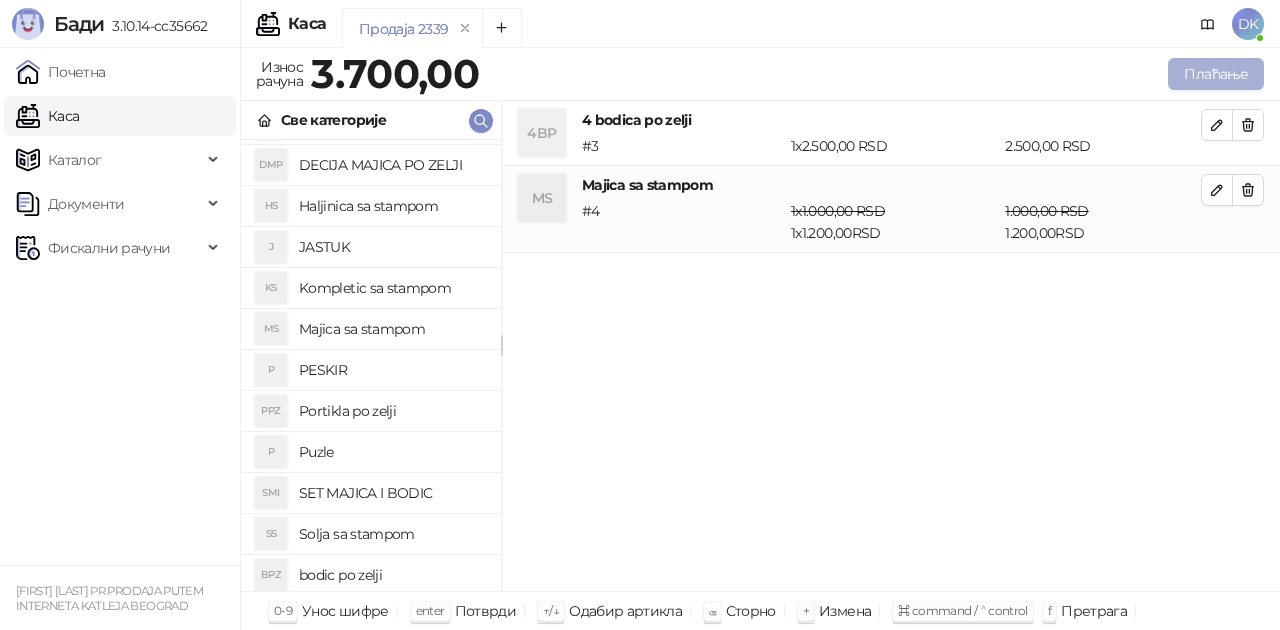 click on "Плаћање" at bounding box center (1216, 74) 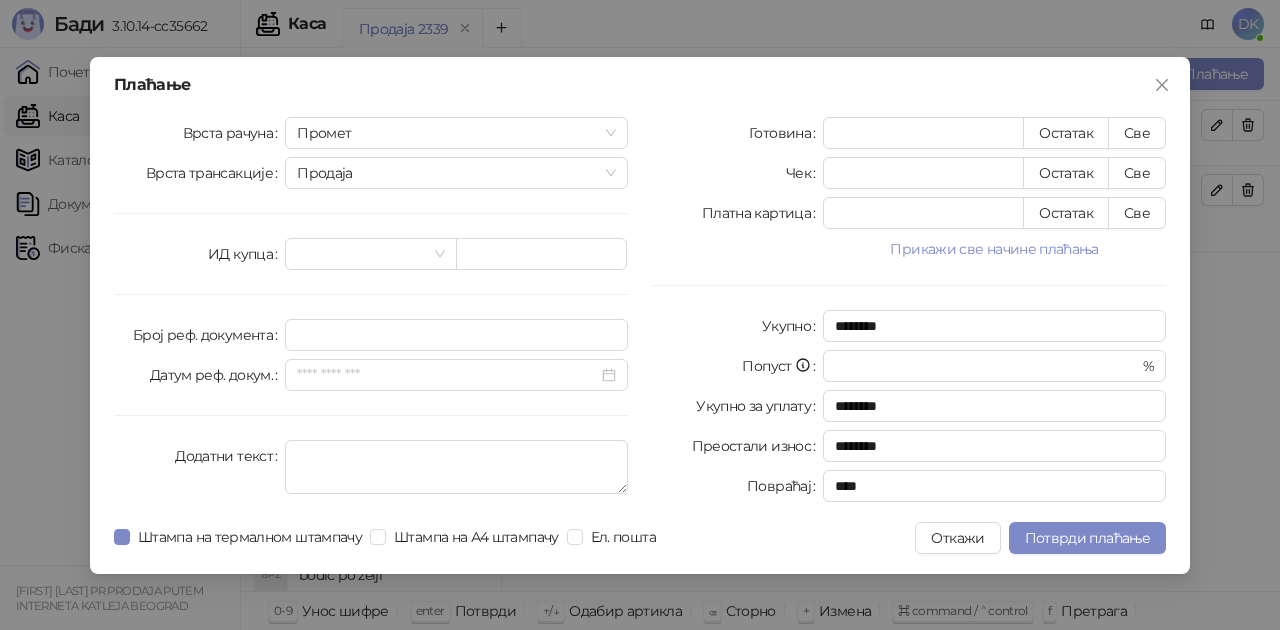 click on "Прикажи све начине плаћања" at bounding box center [994, 249] 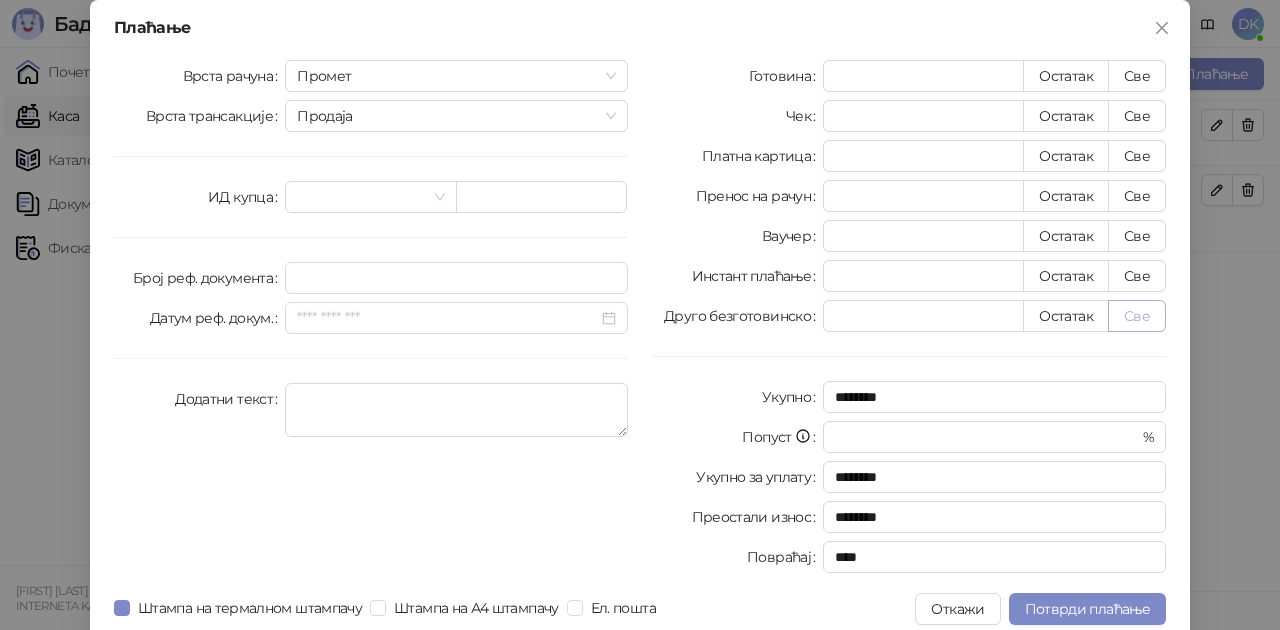 click on "Све" at bounding box center (1137, 316) 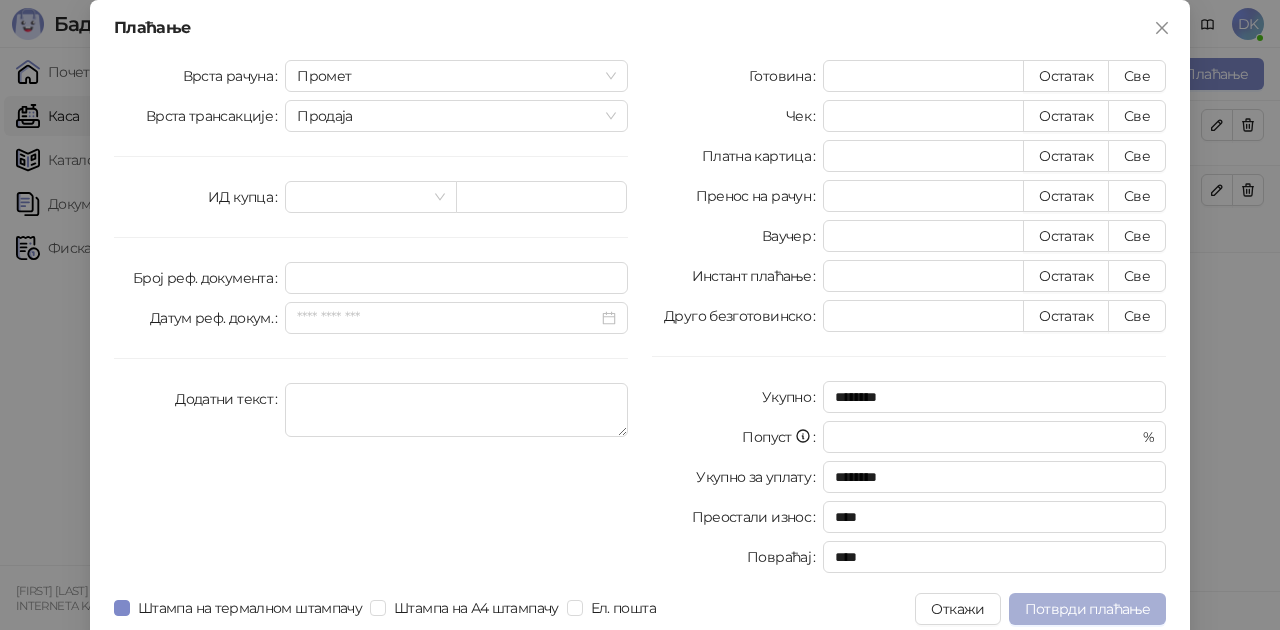 click on "Потврди плаћање" at bounding box center [1087, 609] 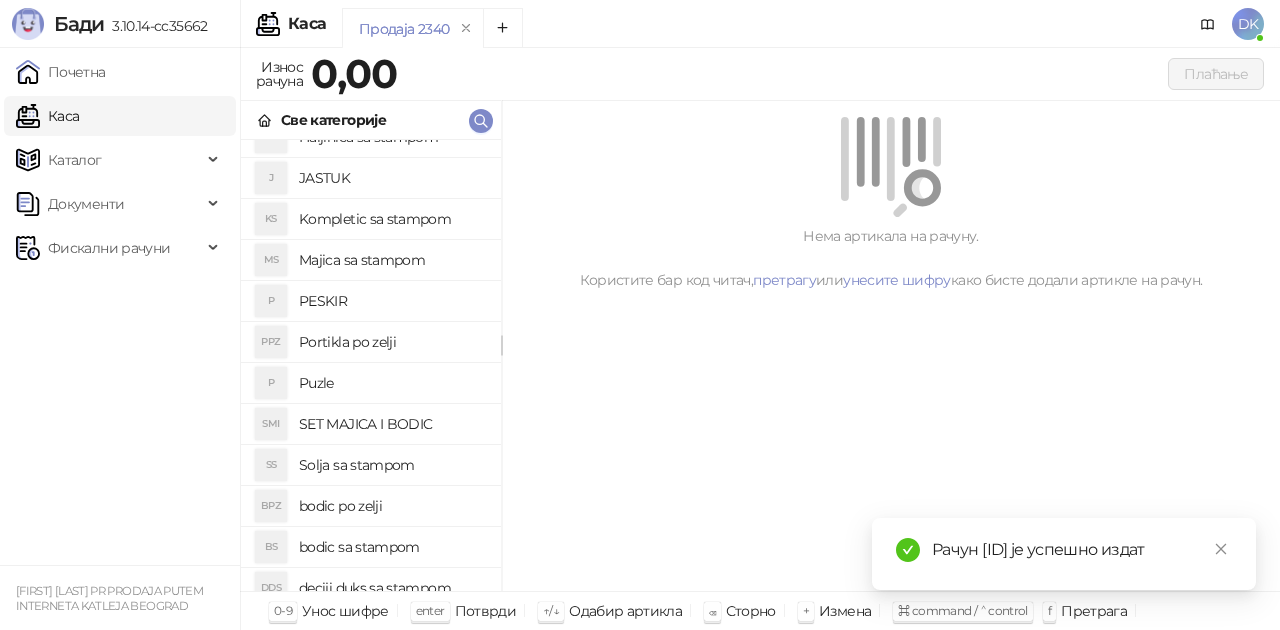 scroll, scrollTop: 300, scrollLeft: 0, axis: vertical 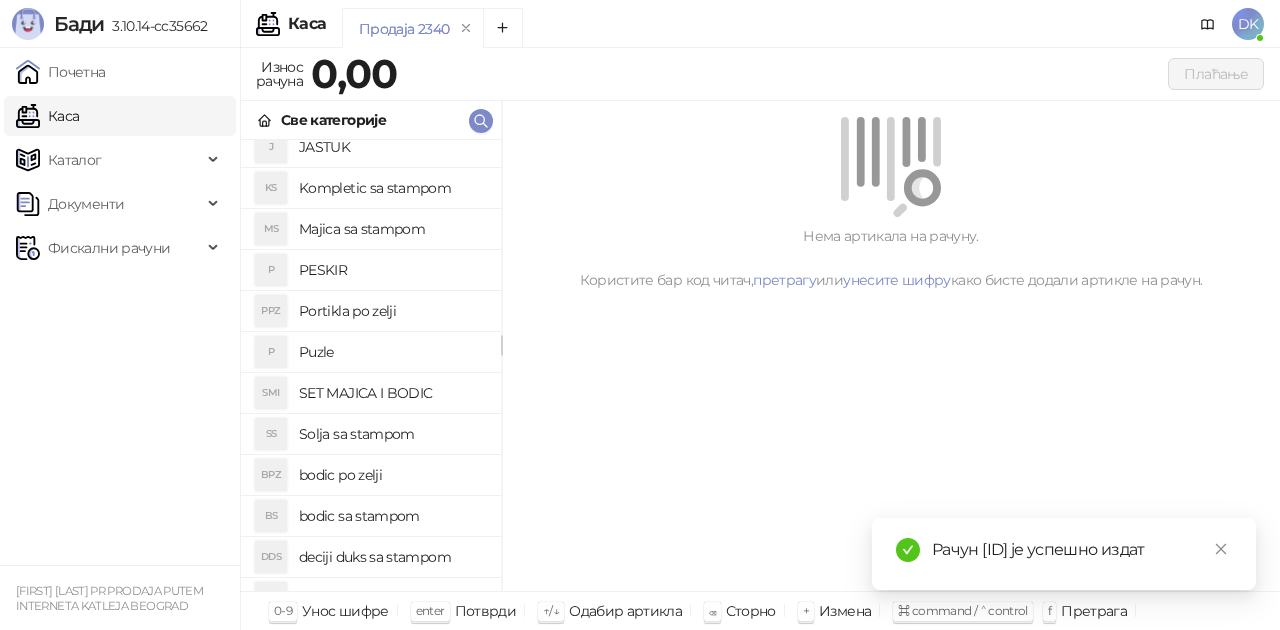 click on "bodic po zelji" at bounding box center [392, 475] 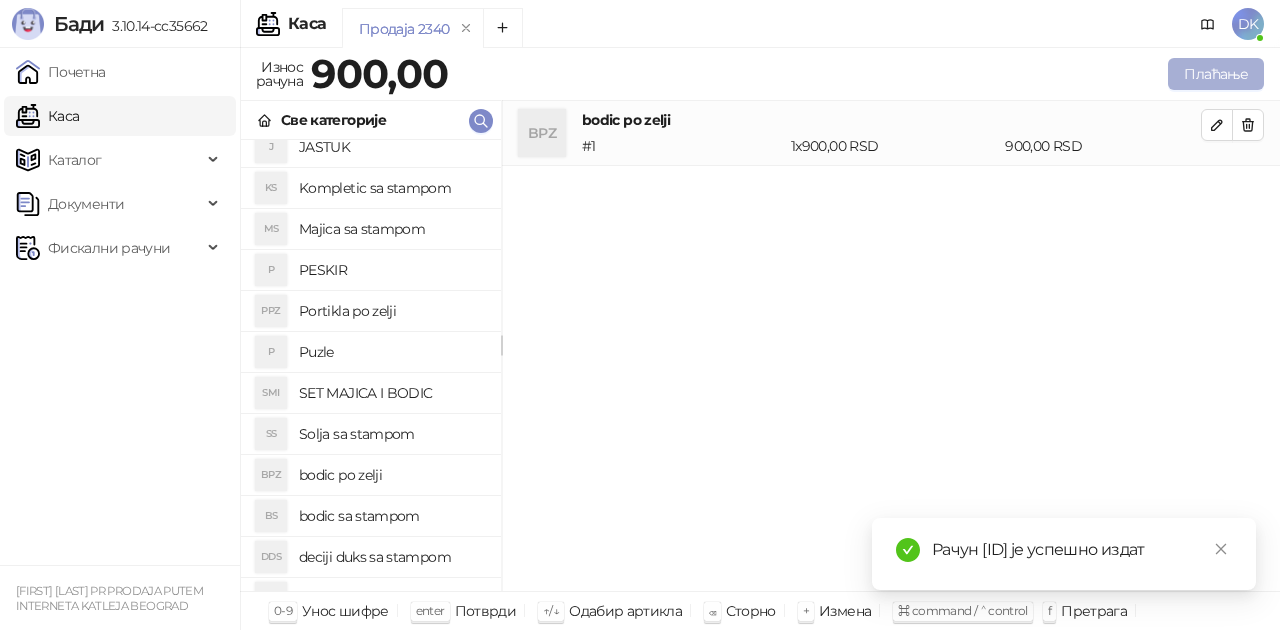 click on "Плаћање" at bounding box center [1216, 74] 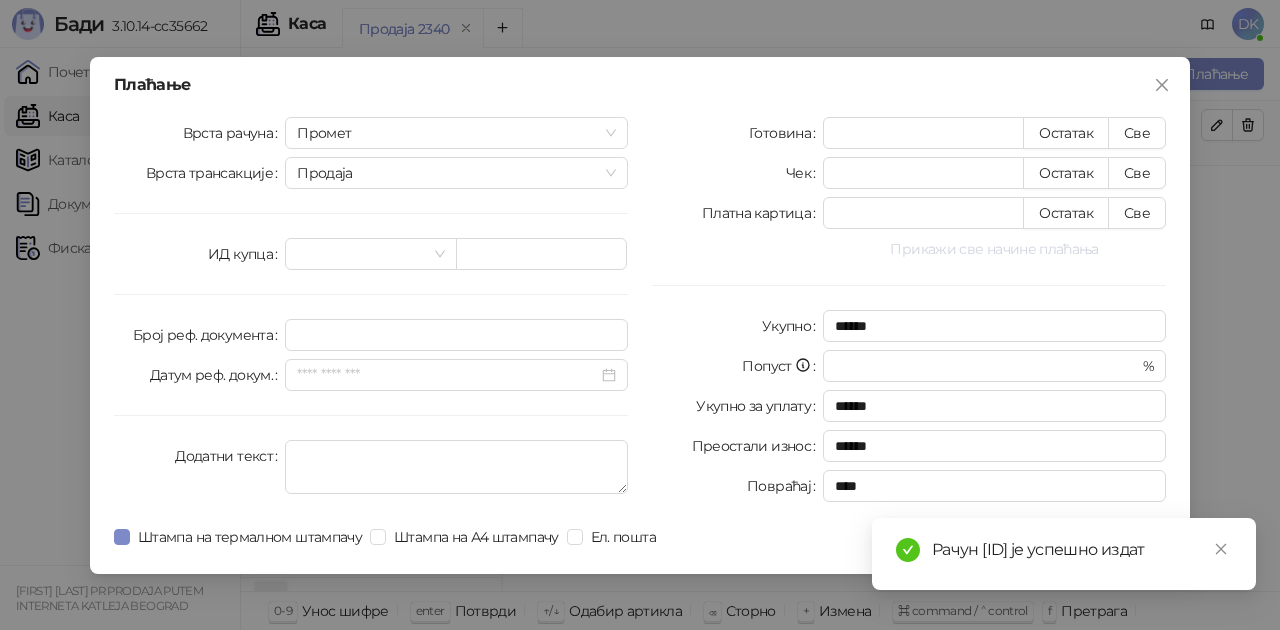 click on "Прикажи све начине плаћања" at bounding box center [994, 249] 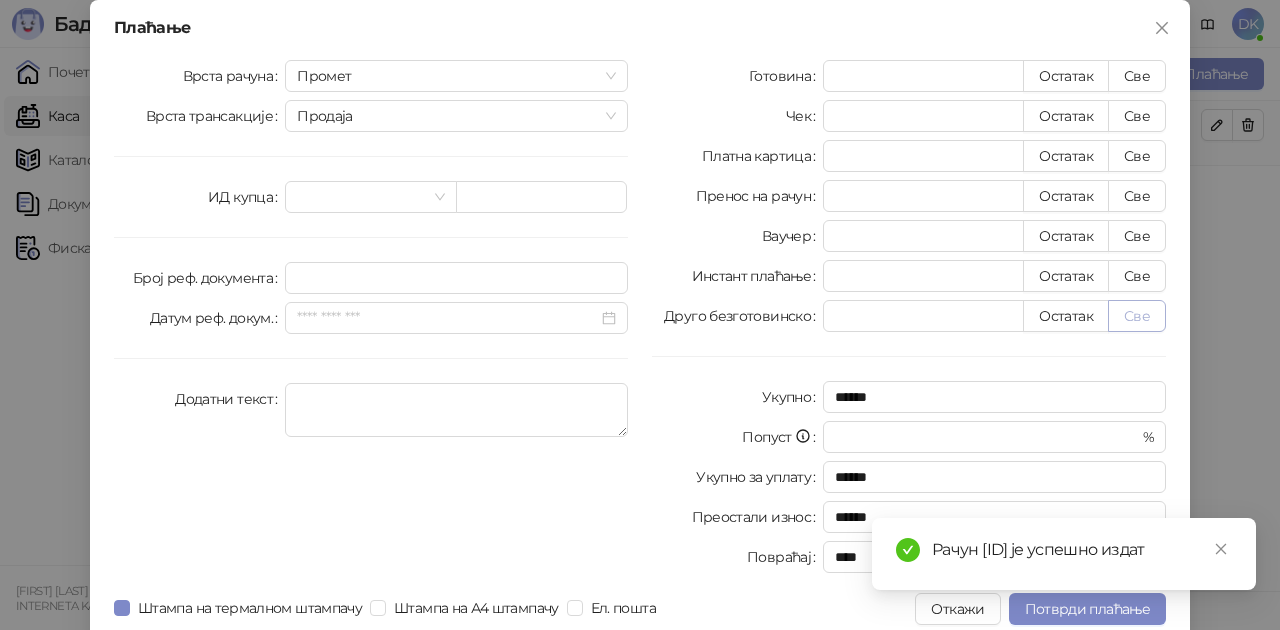 click on "Све" at bounding box center (1137, 316) 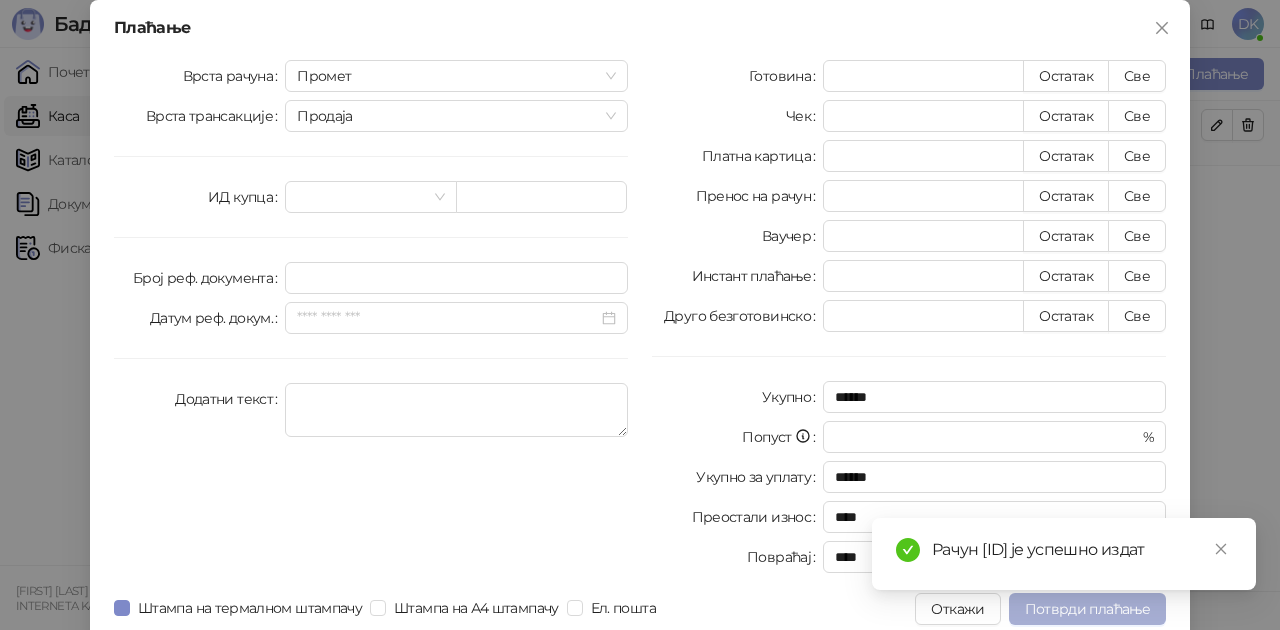 click on "Потврди плаћање" at bounding box center [1087, 609] 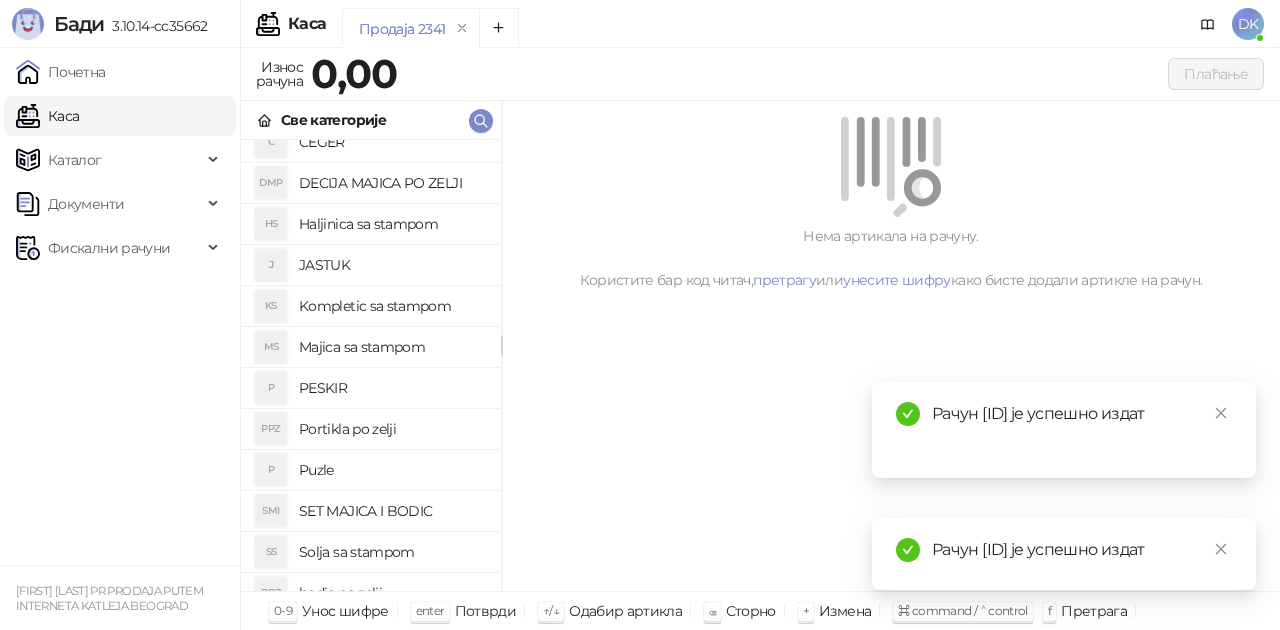 scroll, scrollTop: 200, scrollLeft: 0, axis: vertical 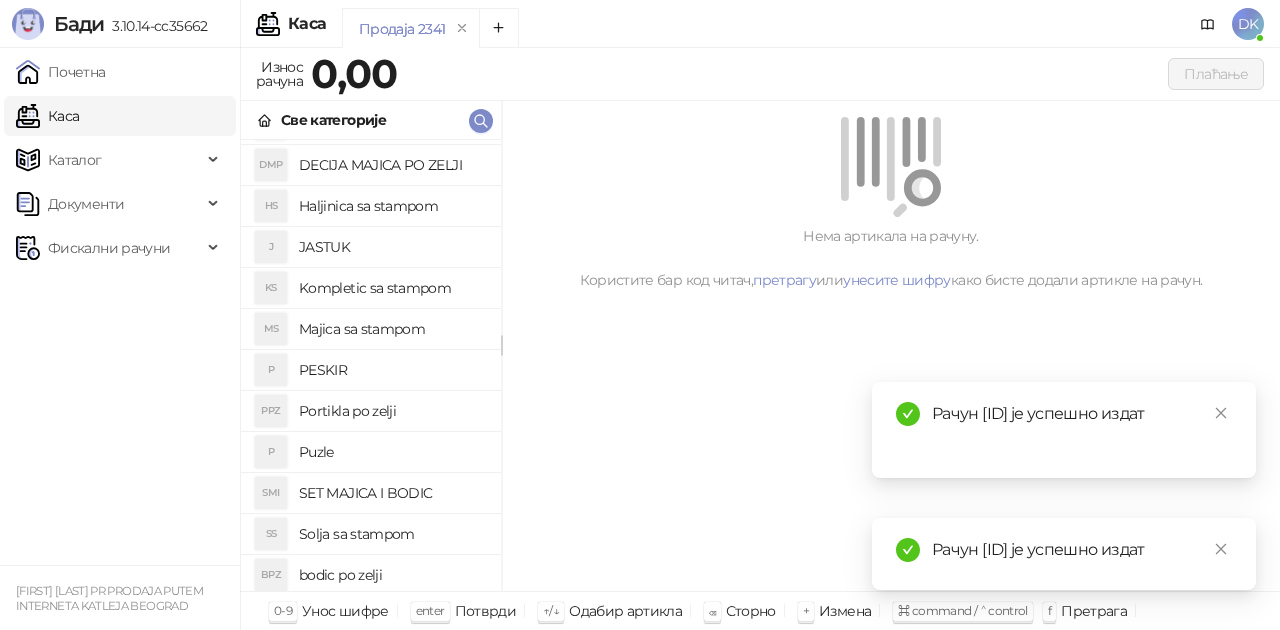 click on "bodic po zelji" at bounding box center (392, 575) 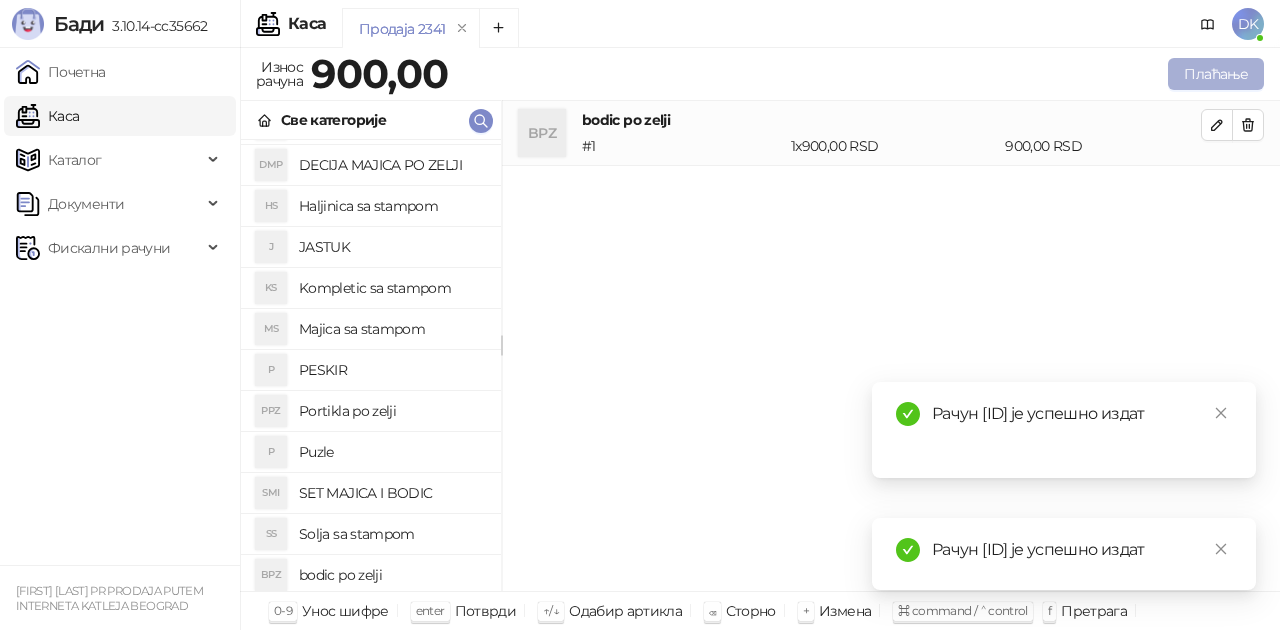 click on "Плаћање" at bounding box center (1216, 74) 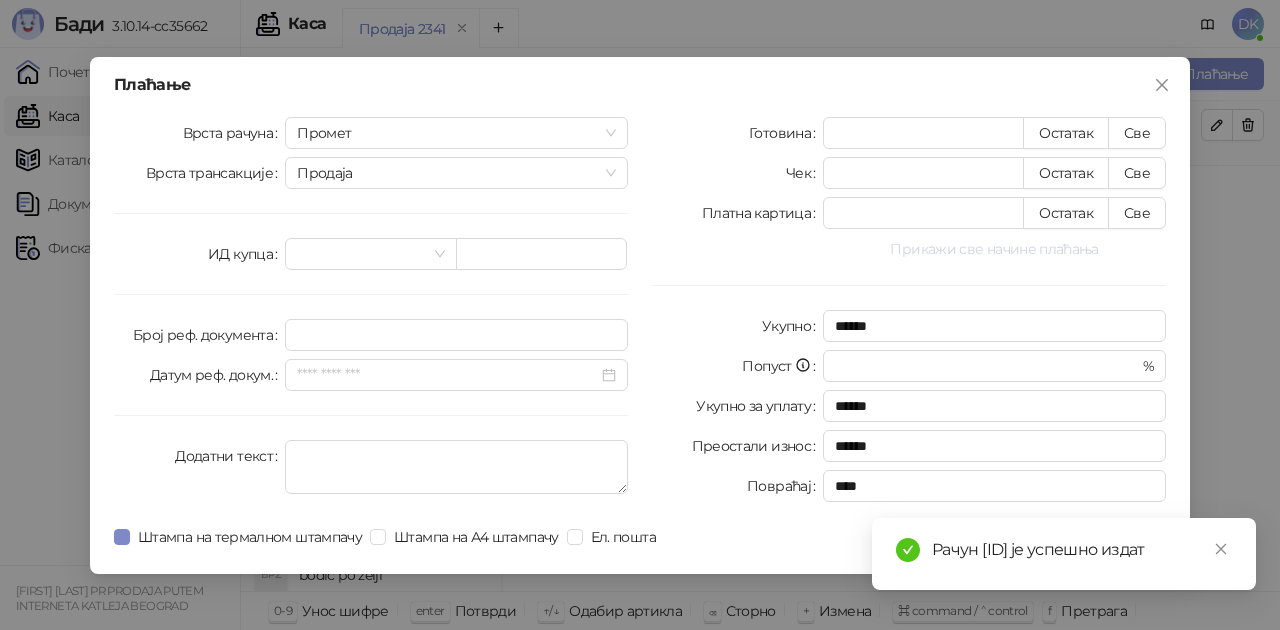 click on "Прикажи све начине плаћања" at bounding box center (994, 249) 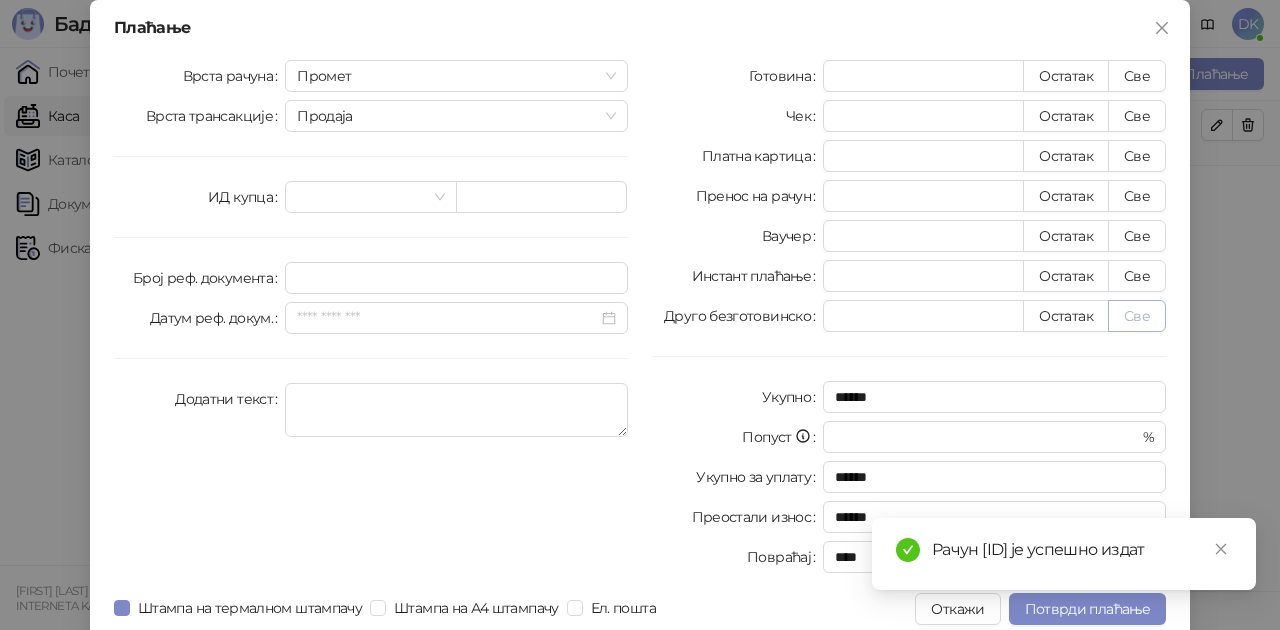 click on "Све" at bounding box center (1137, 316) 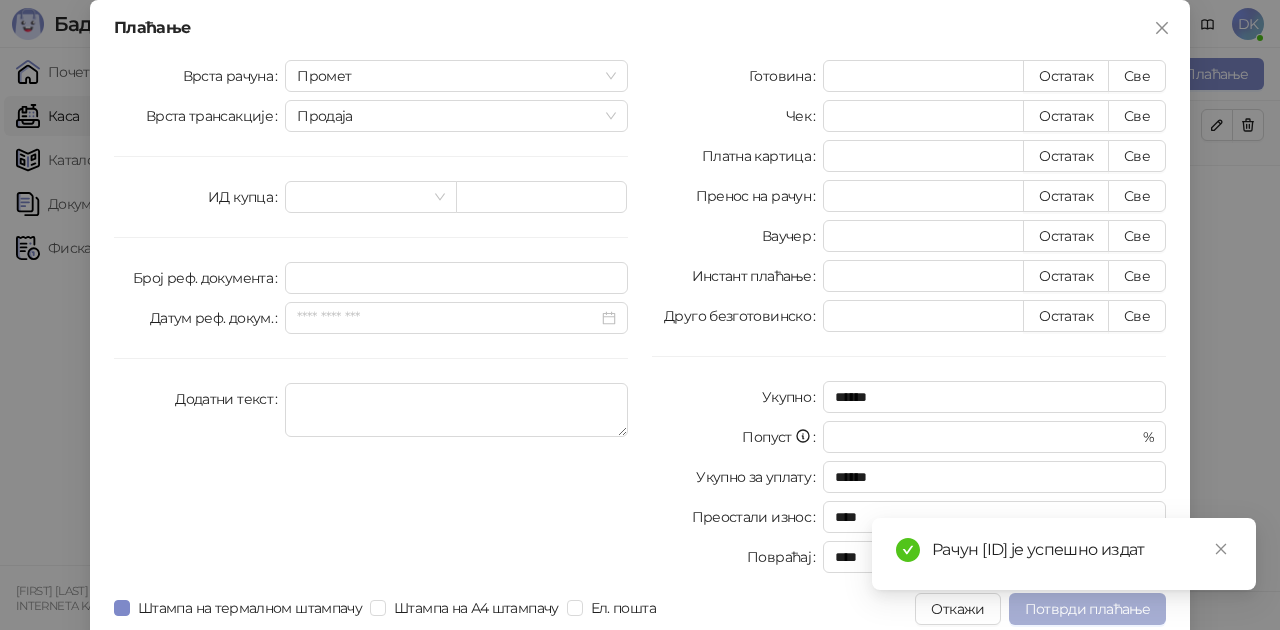 click on "Потврди плаћање" at bounding box center (1087, 609) 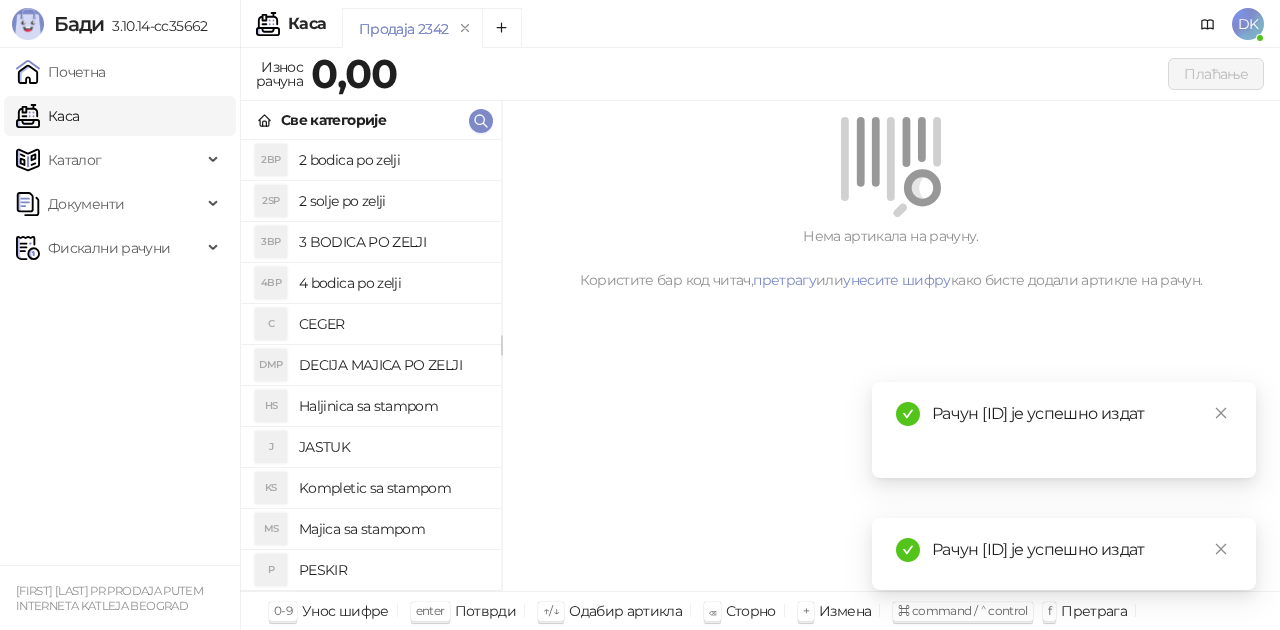 click on "2 bodica po zelji" at bounding box center (392, 160) 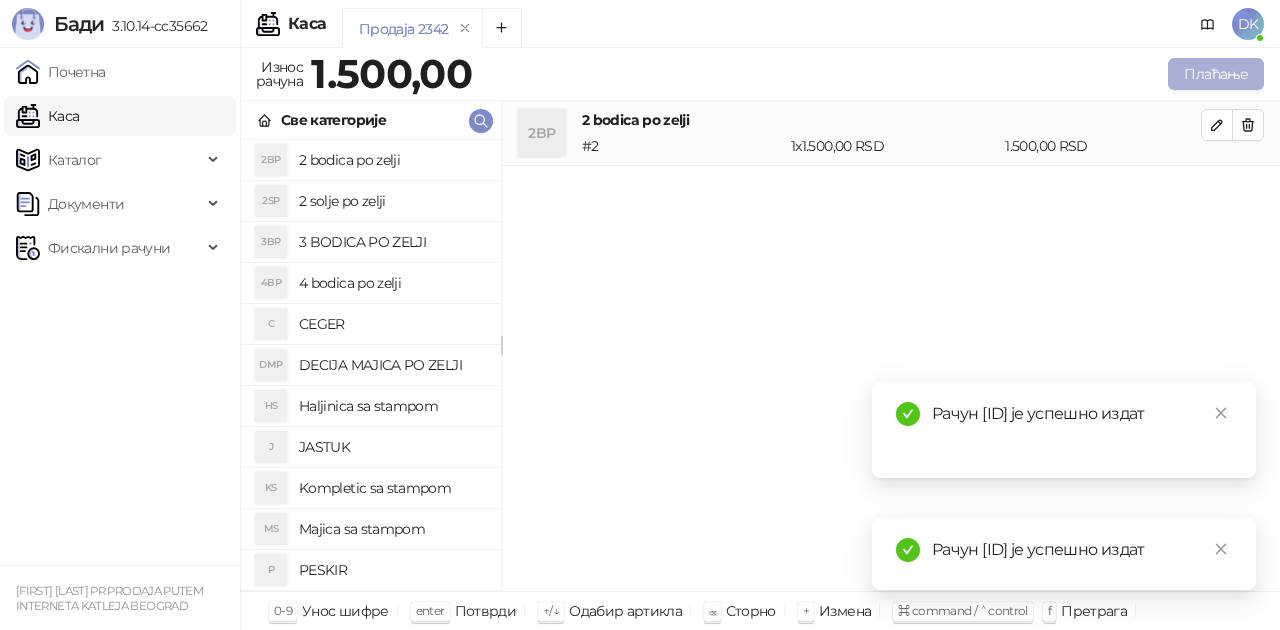 click on "Плаћање" at bounding box center [1216, 74] 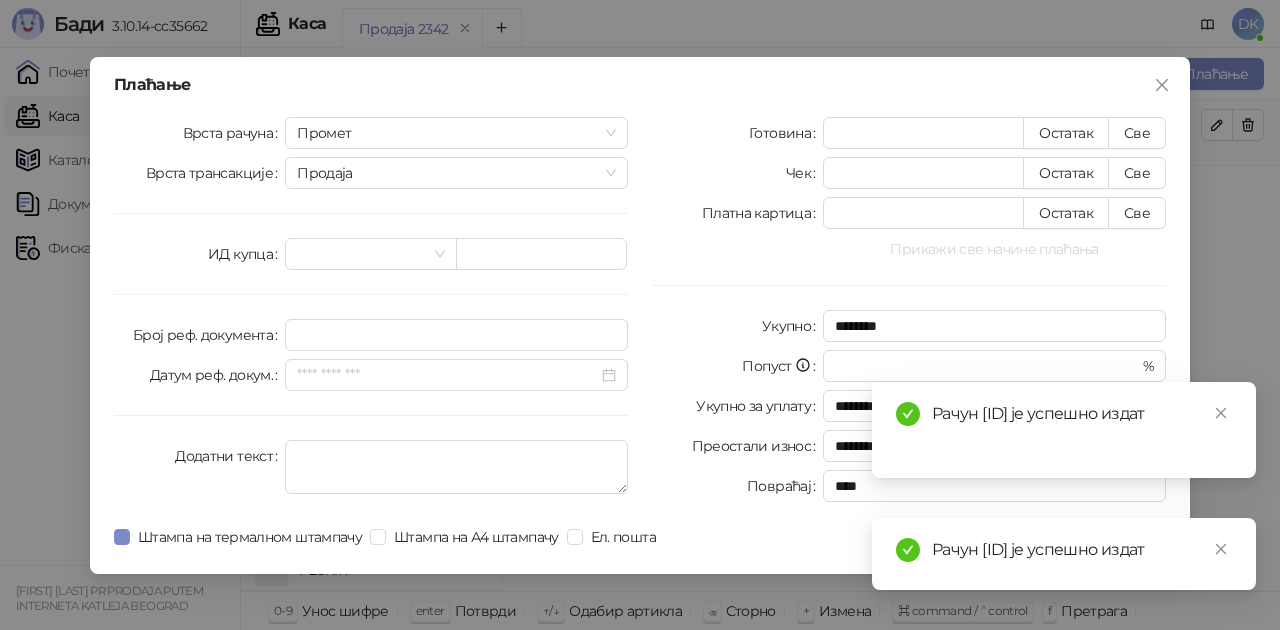 click on "Прикажи све начине плаћања" at bounding box center (994, 249) 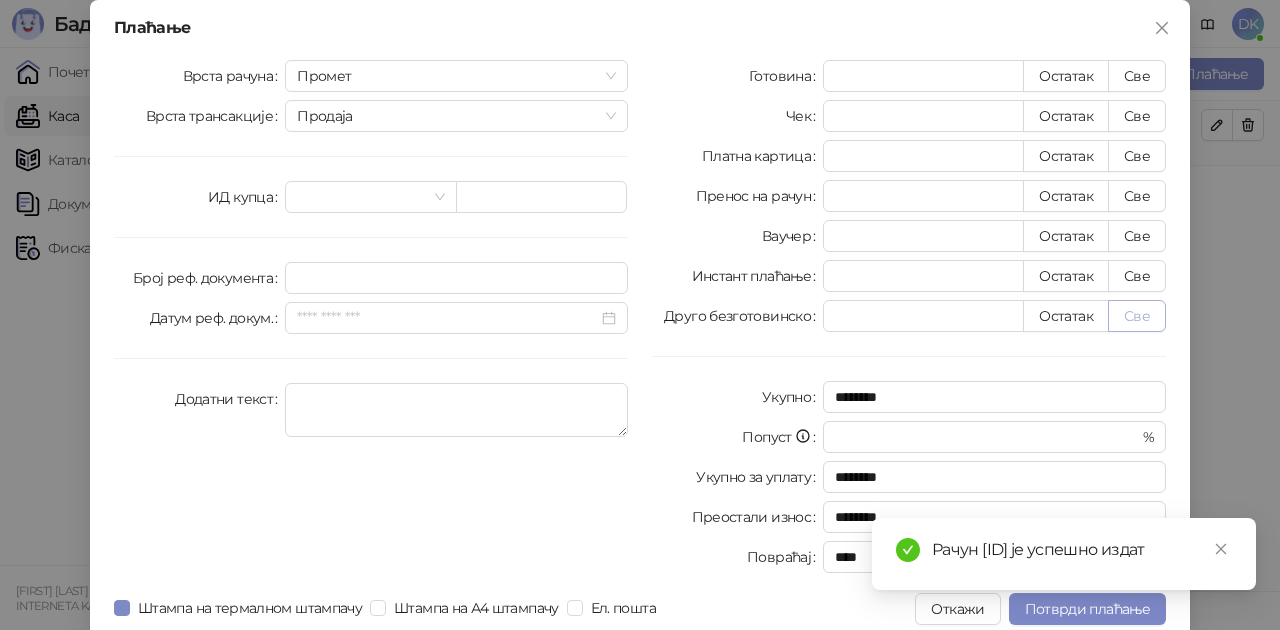 click on "Све" at bounding box center (1137, 316) 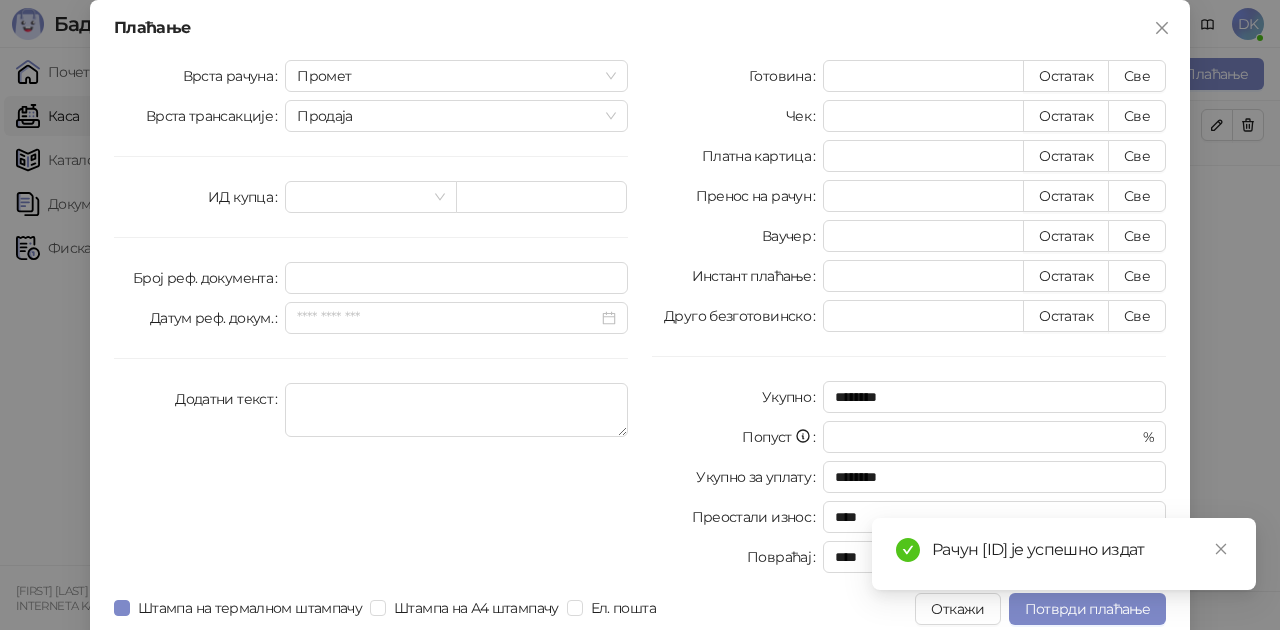 click on "Рачун [ID] је успешно издат" at bounding box center [1064, 554] 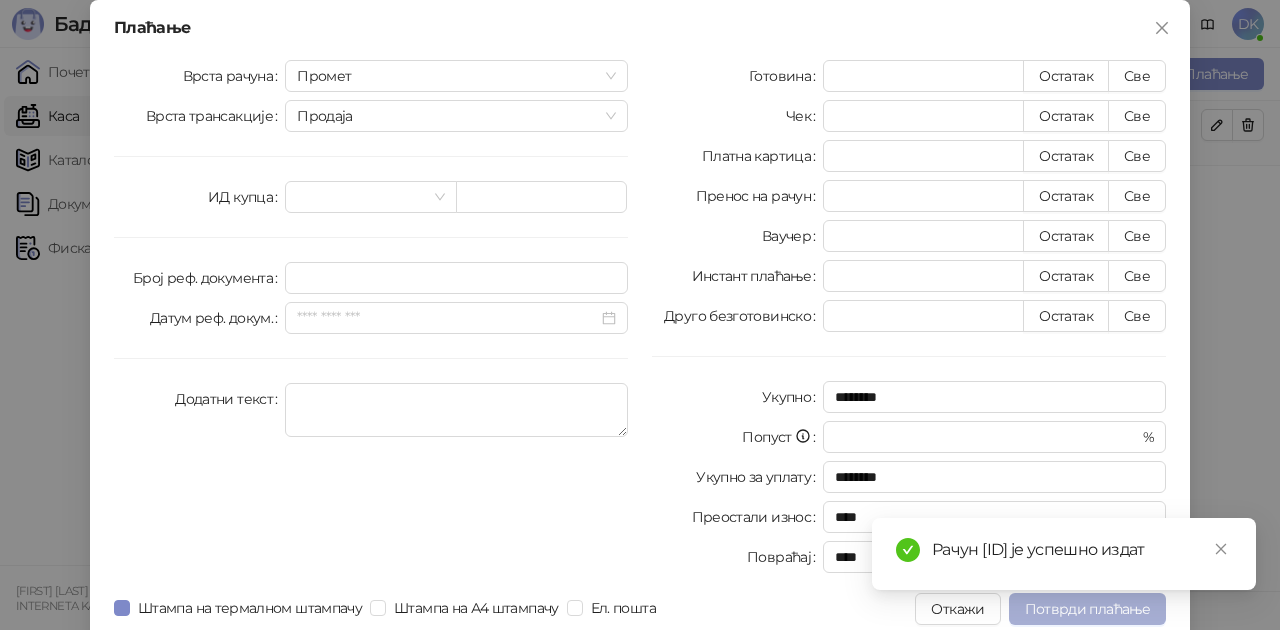 click on "Потврди плаћање" at bounding box center [1087, 609] 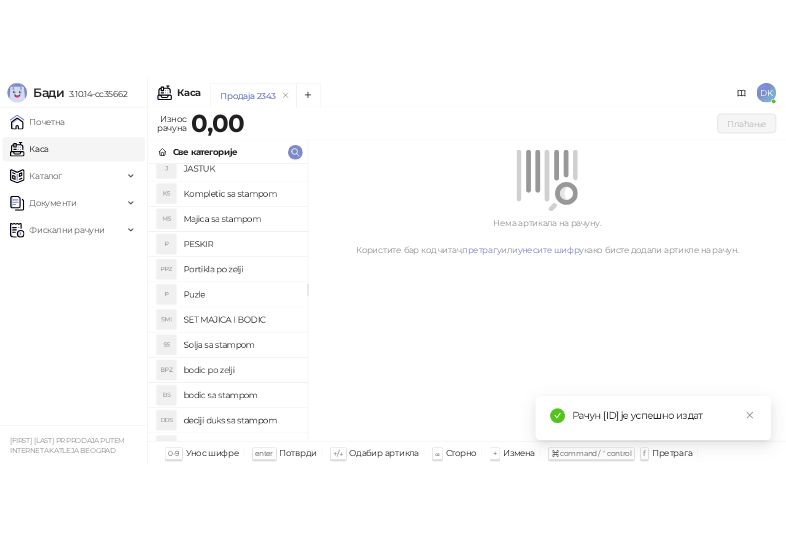 scroll, scrollTop: 400, scrollLeft: 0, axis: vertical 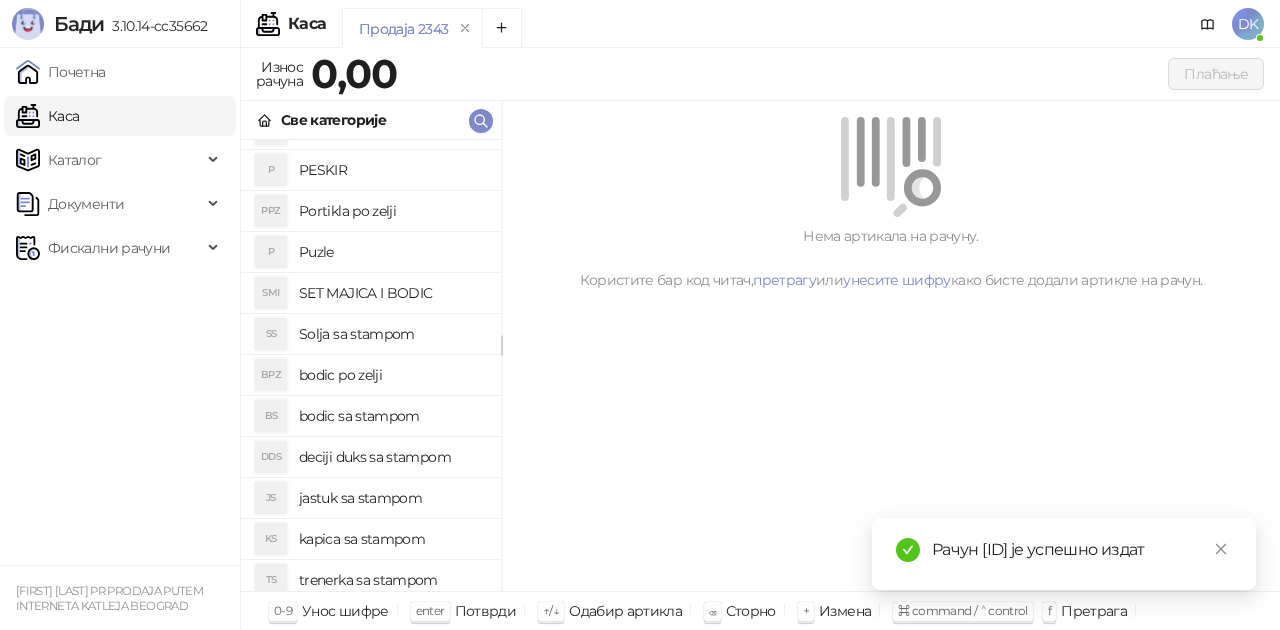 click on "SET MAJICA I BODIC" at bounding box center [392, 293] 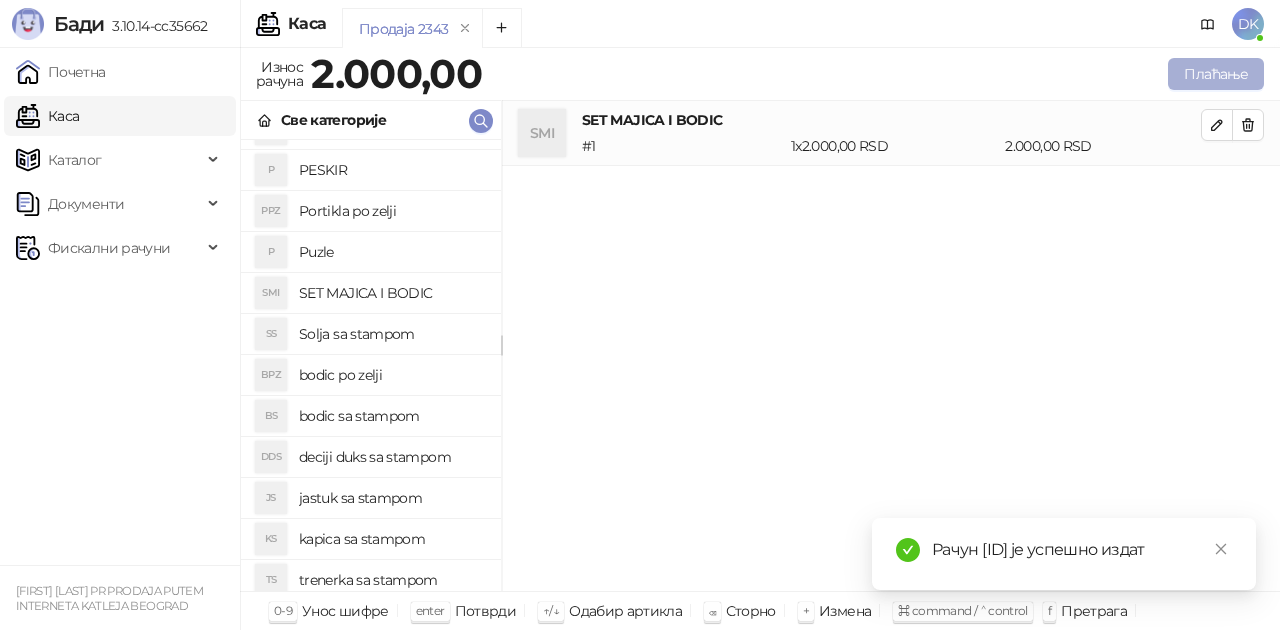 click on "Плаћање" at bounding box center [1216, 74] 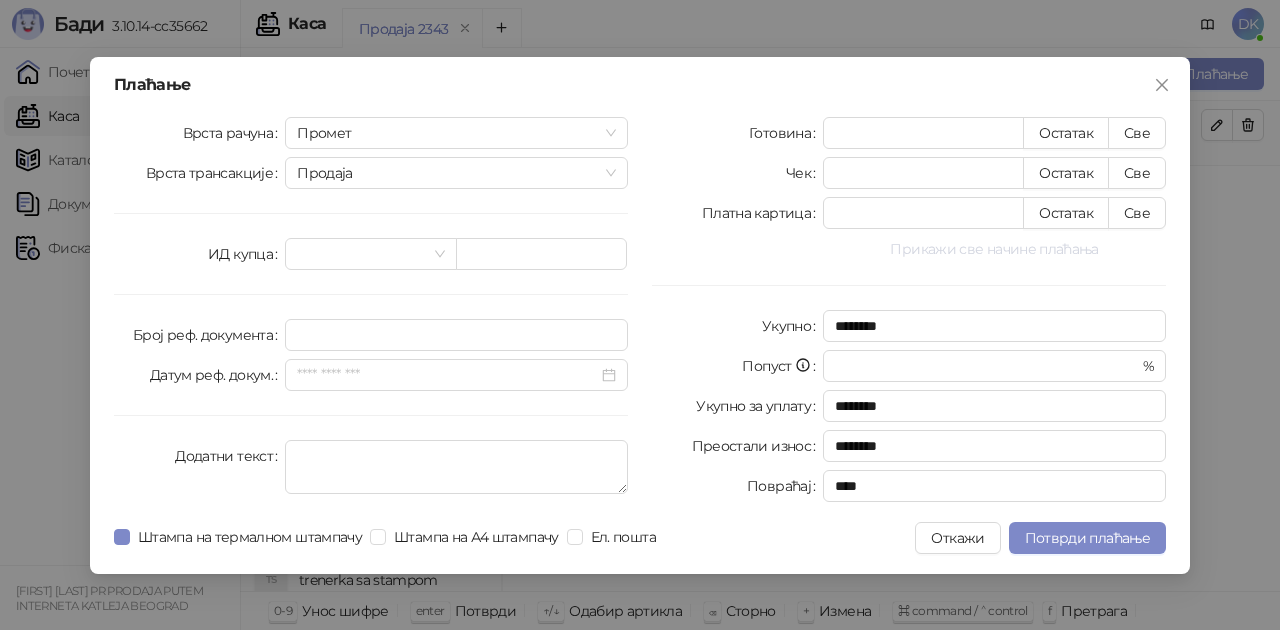 click on "Прикажи све начине плаћања" at bounding box center (994, 249) 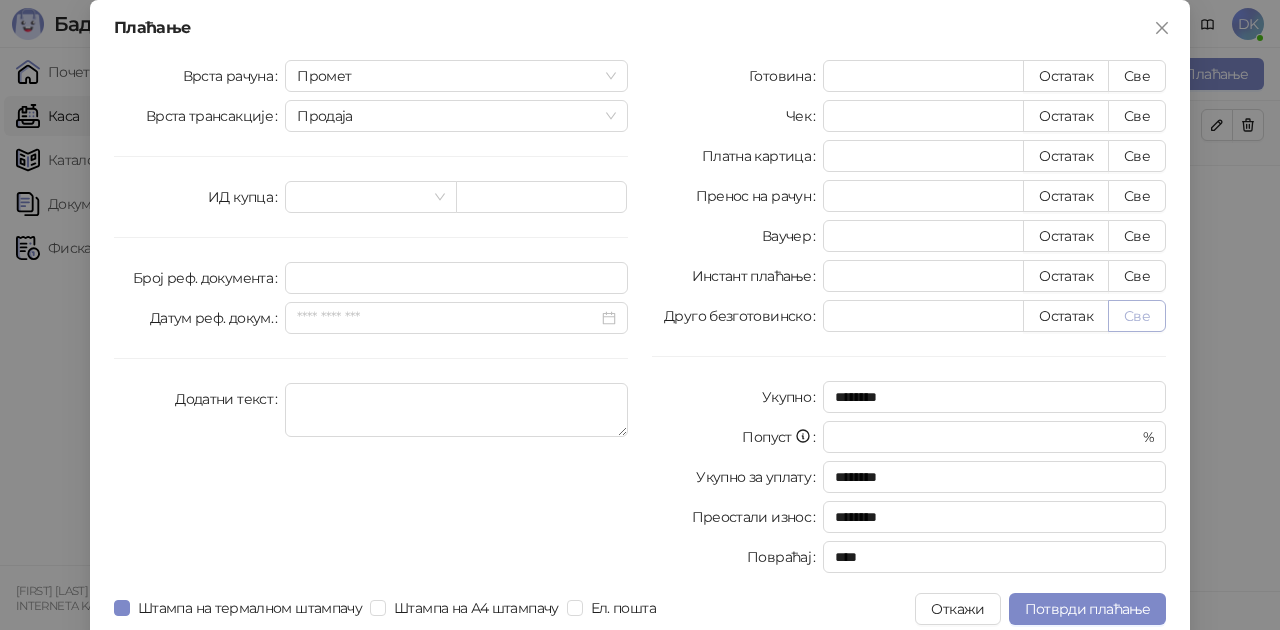 click on "Све" at bounding box center (1137, 316) 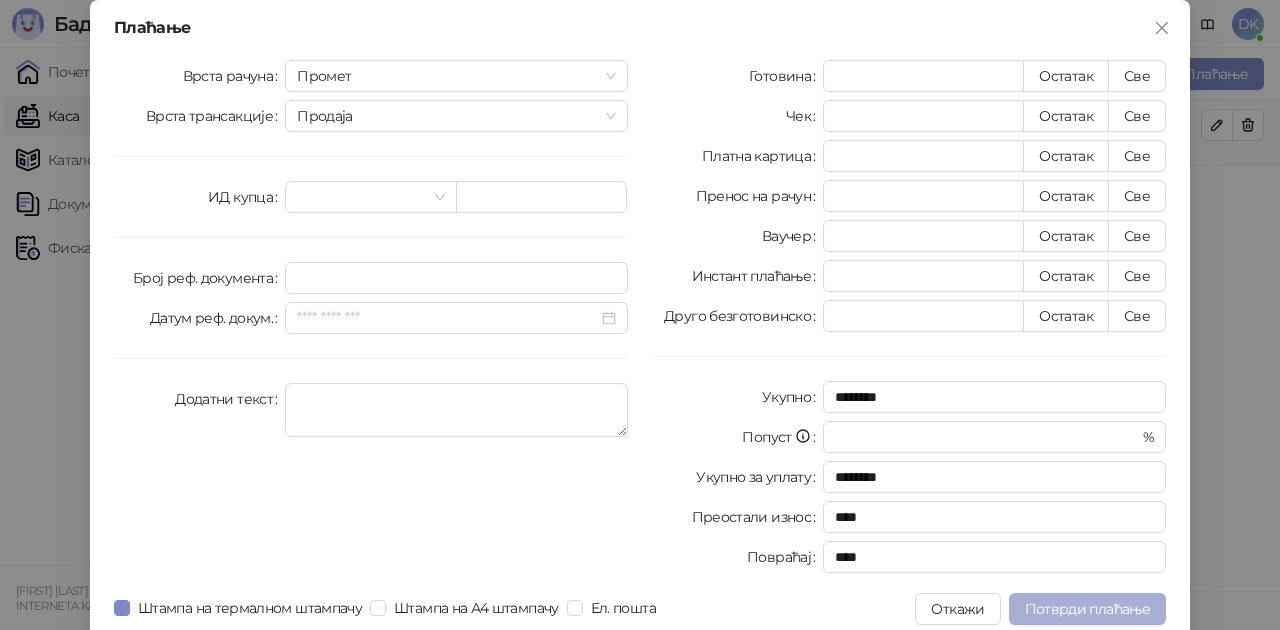 click on "Потврди плаћање" at bounding box center (1087, 609) 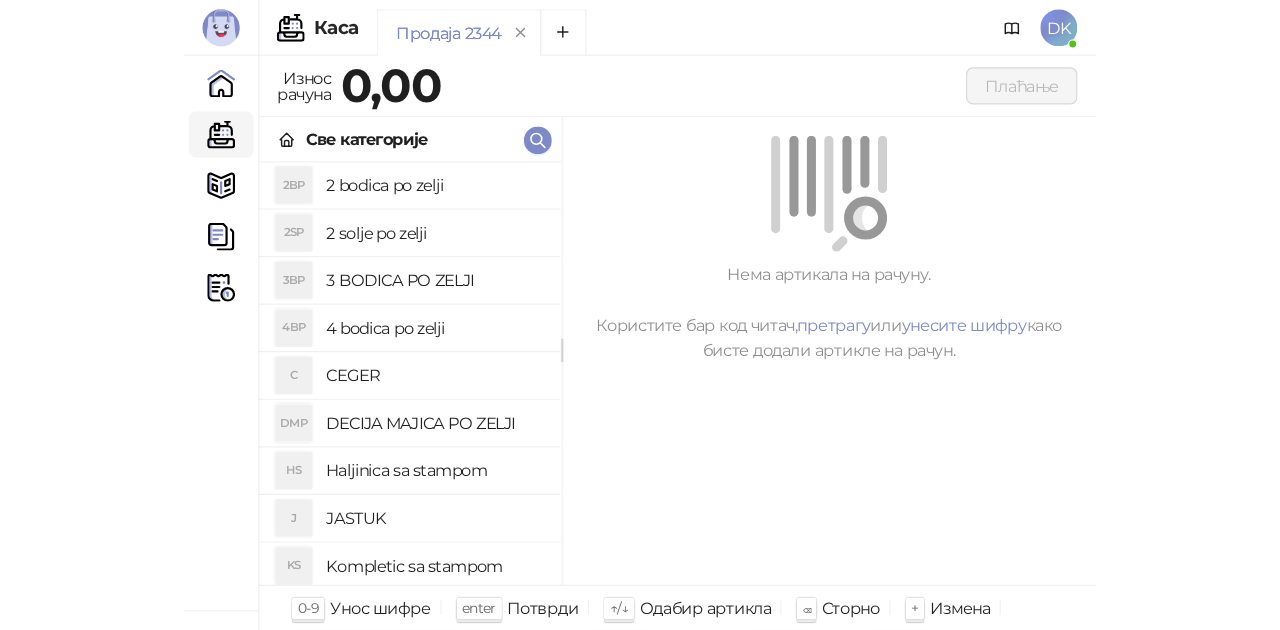 scroll, scrollTop: 100, scrollLeft: 0, axis: vertical 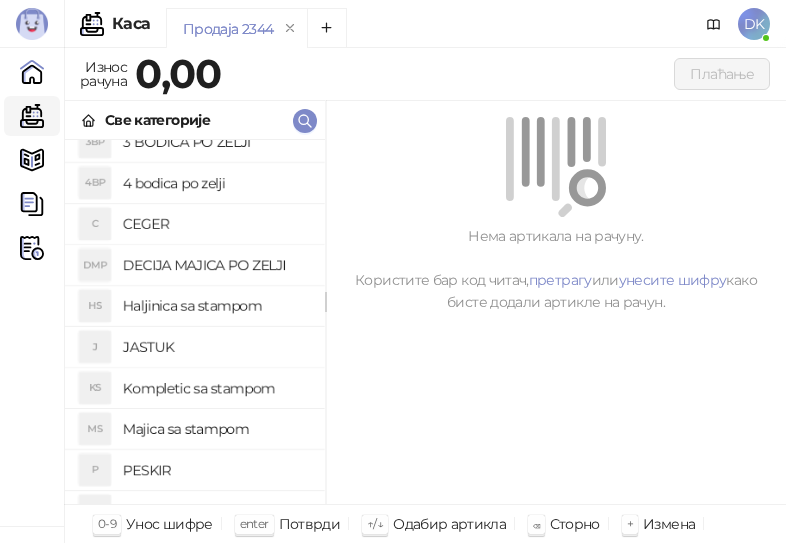 click on "DECIJA MAJICA PO ZELJI" at bounding box center (216, 265) 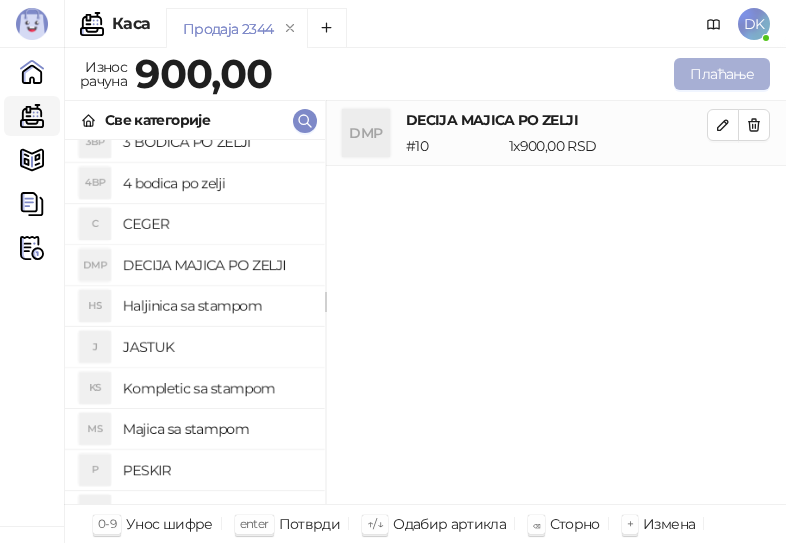 click on "Плаћање" at bounding box center (722, 74) 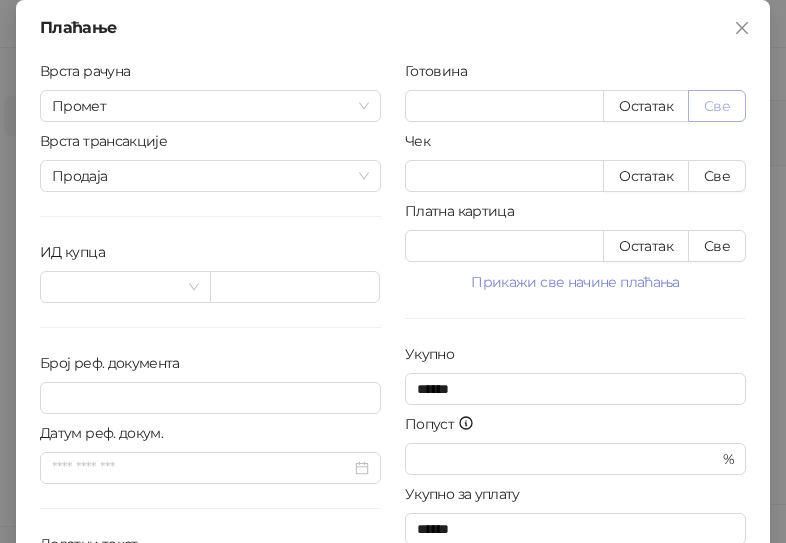 click on "Све" at bounding box center [717, 106] 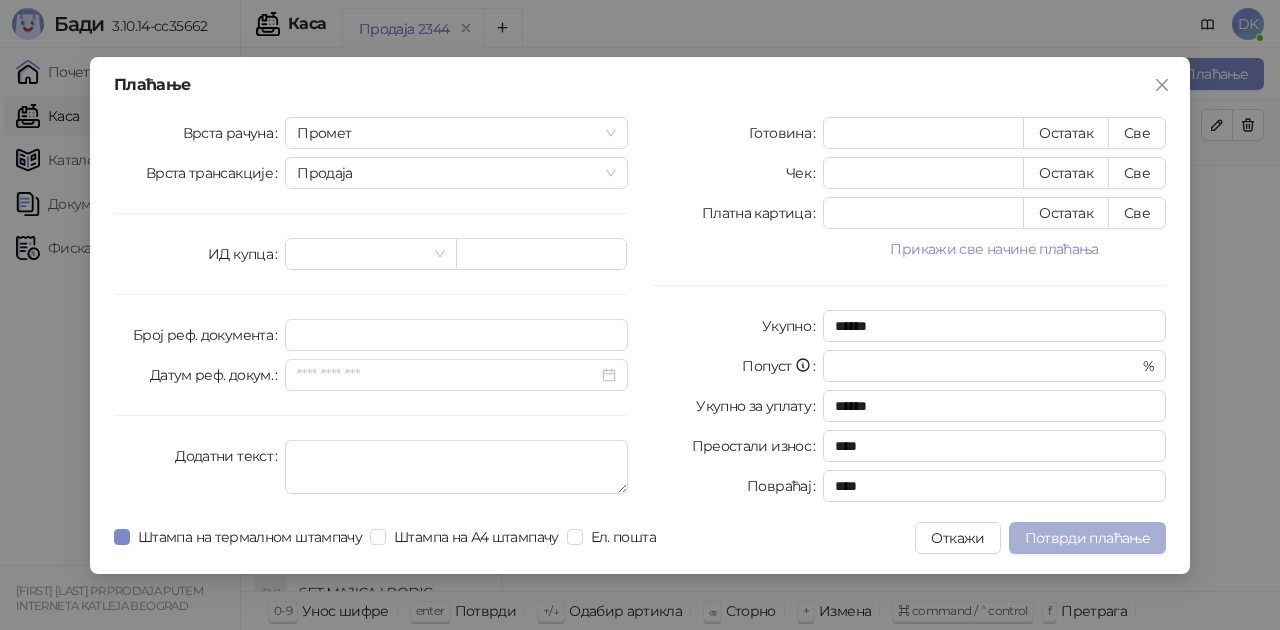 click on "Потврди плаћање" at bounding box center (1087, 538) 